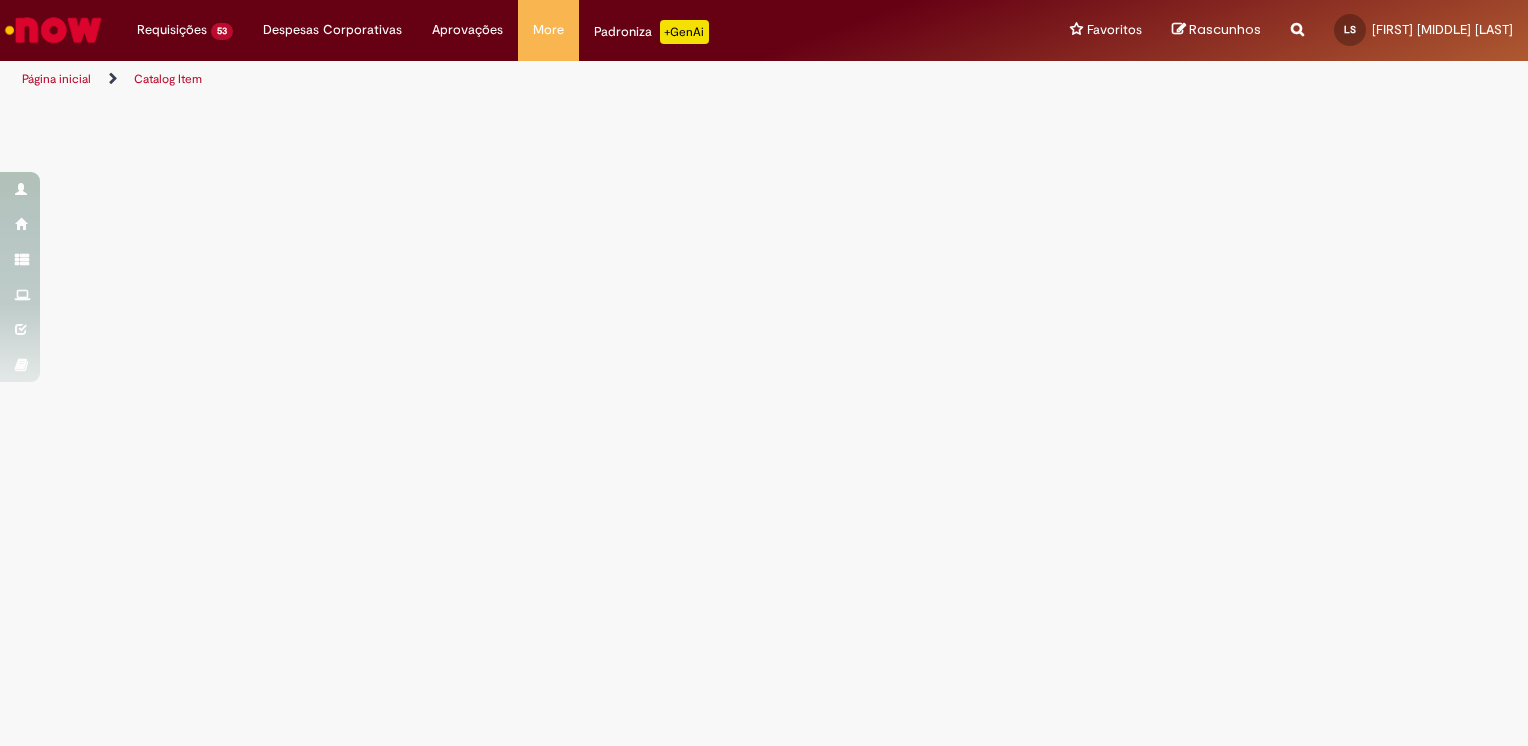 scroll, scrollTop: 0, scrollLeft: 0, axis: both 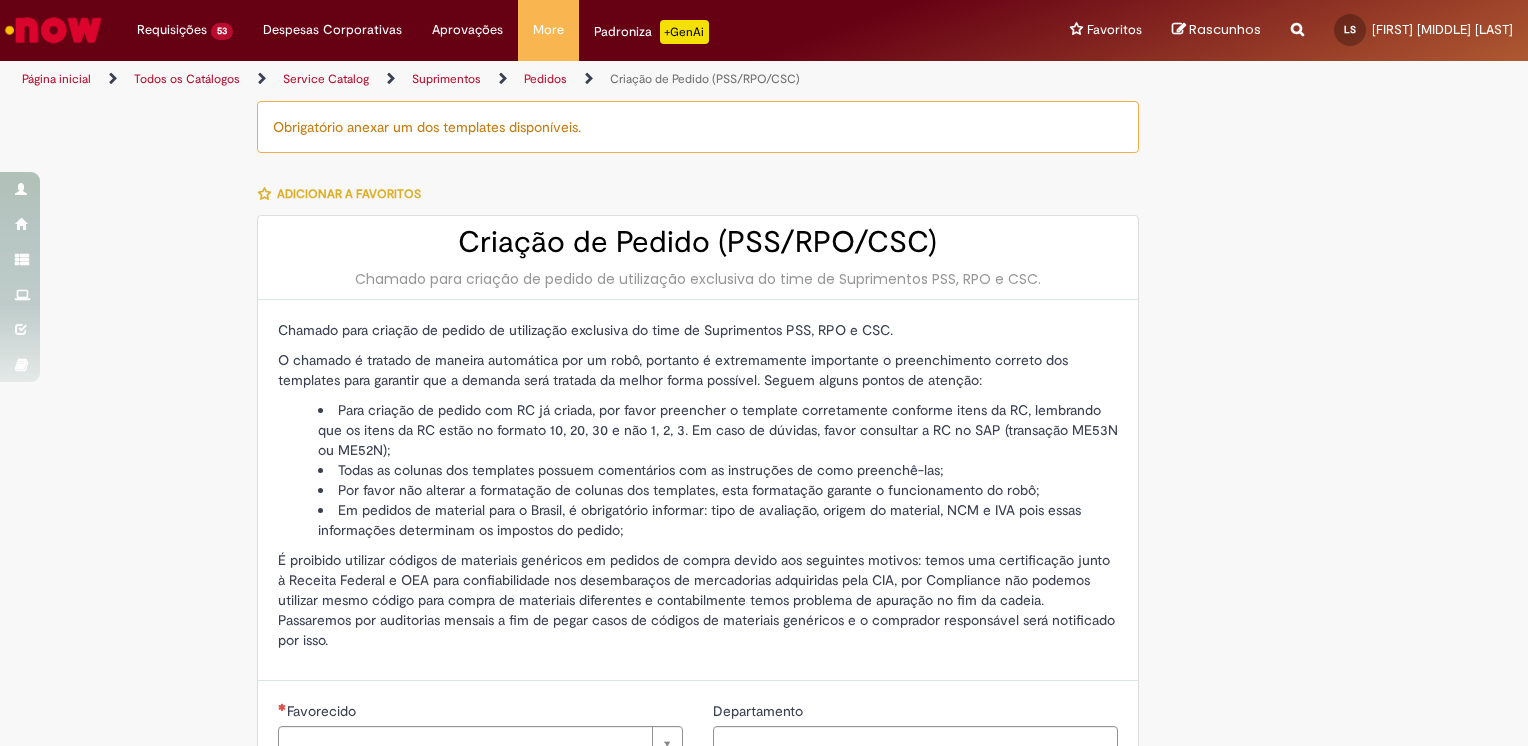 type on "**********" 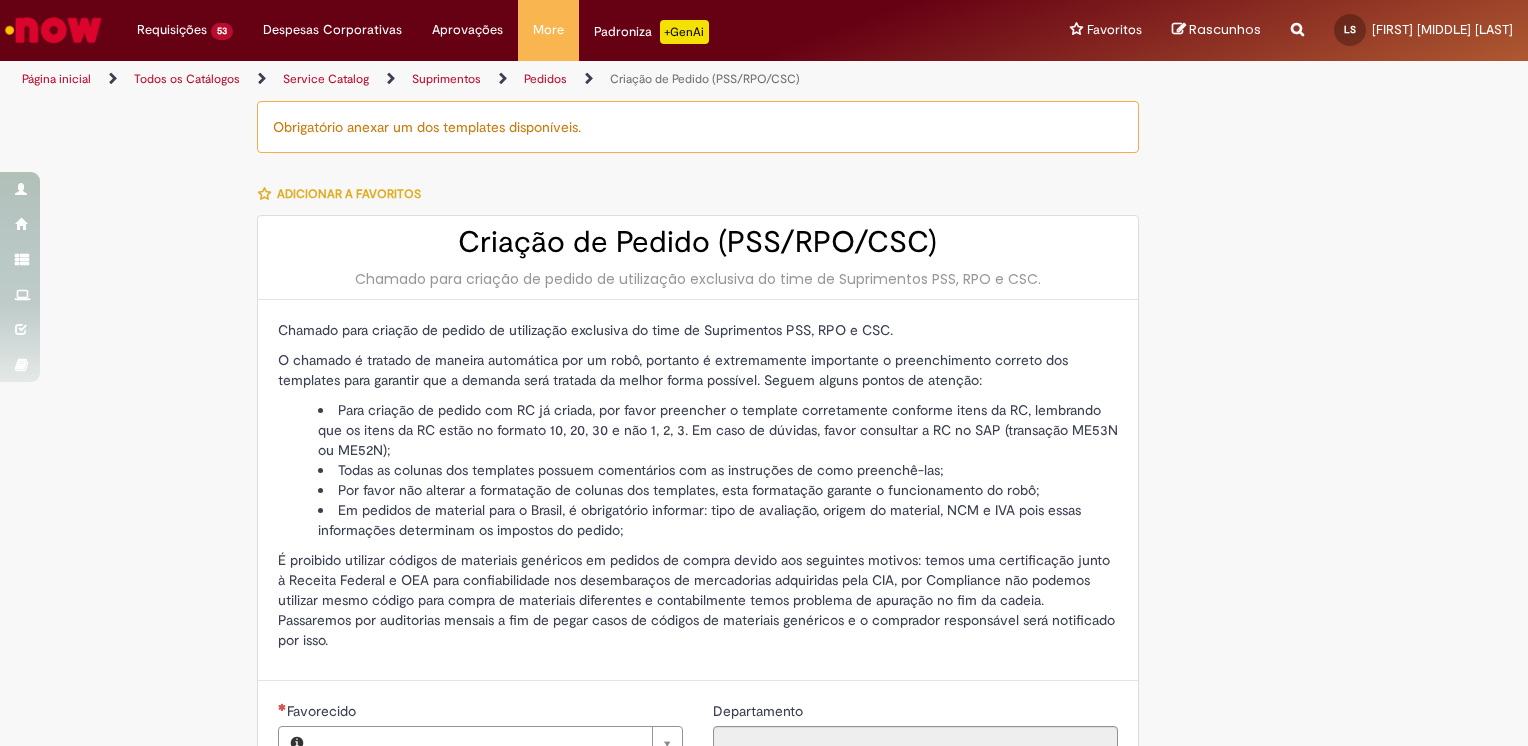 type on "**********" 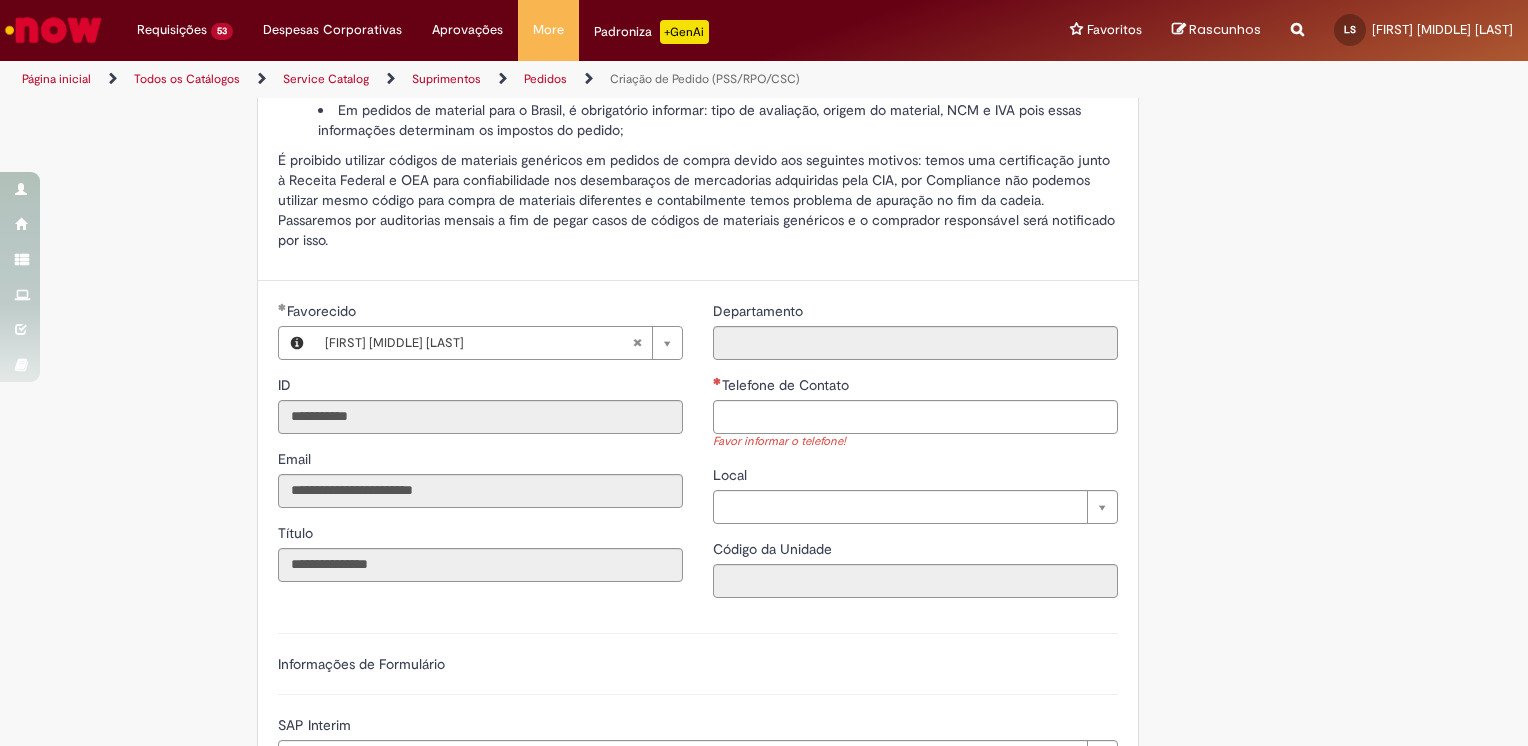 scroll, scrollTop: 958, scrollLeft: 0, axis: vertical 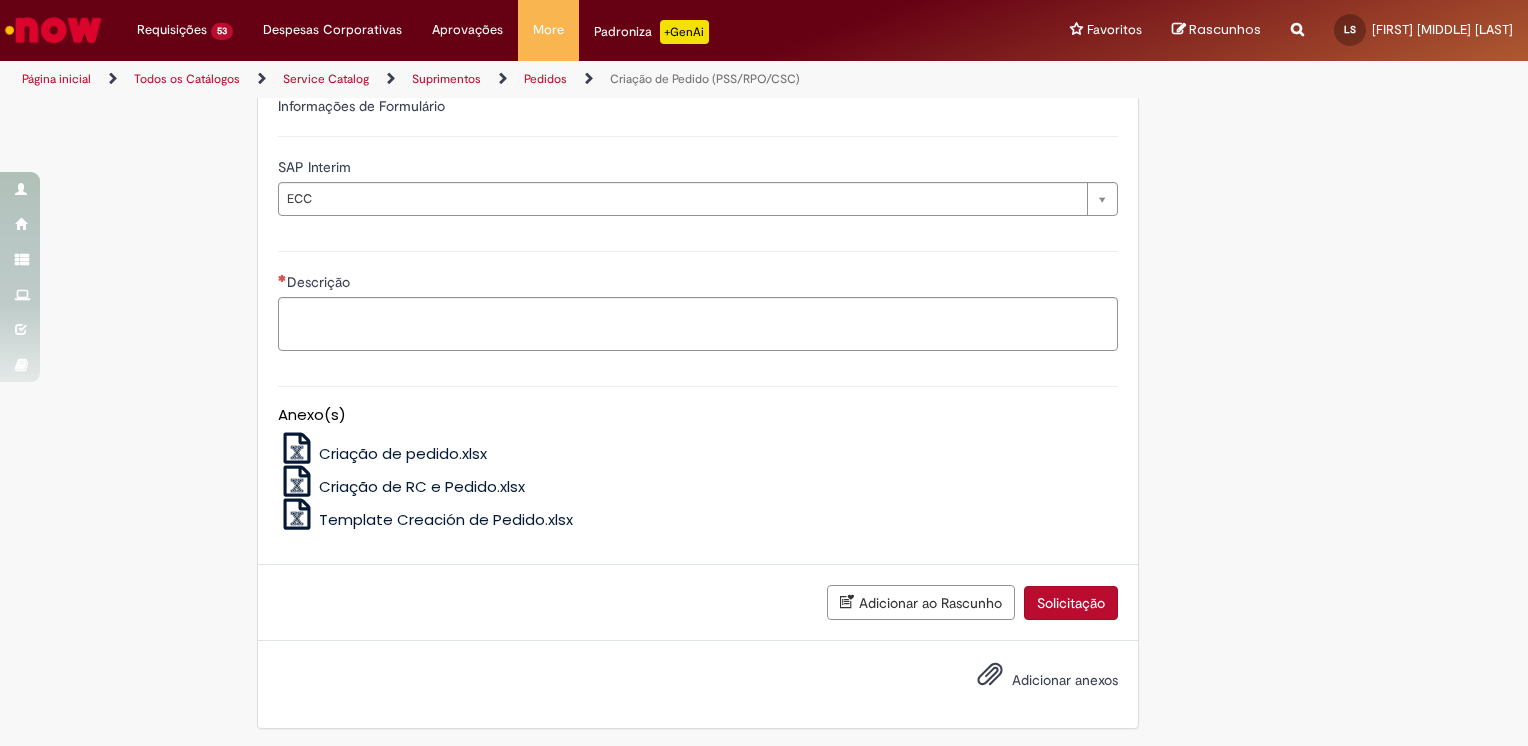 click on "Criação de pedido.xlsx" at bounding box center (403, 453) 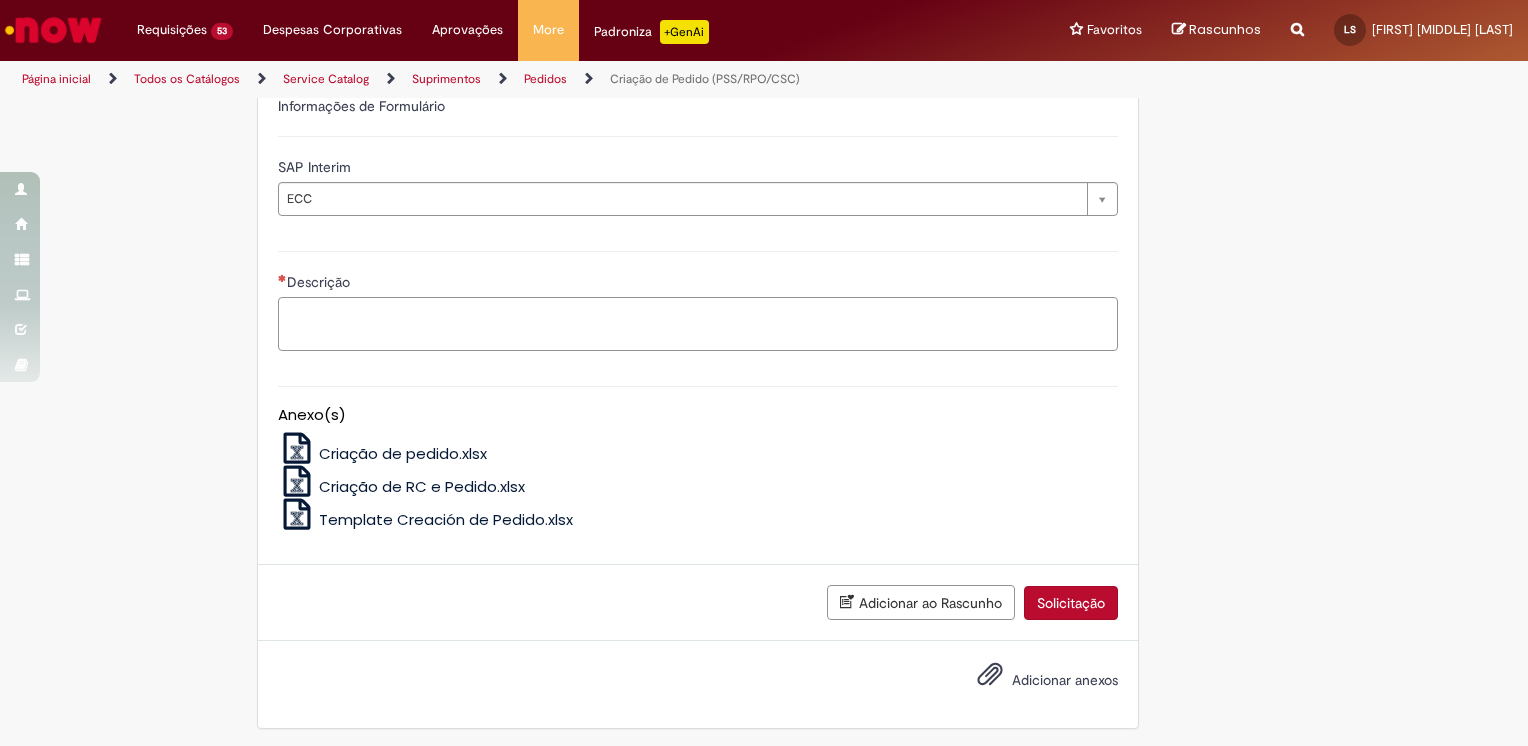 click on "Descrição" at bounding box center (698, 324) 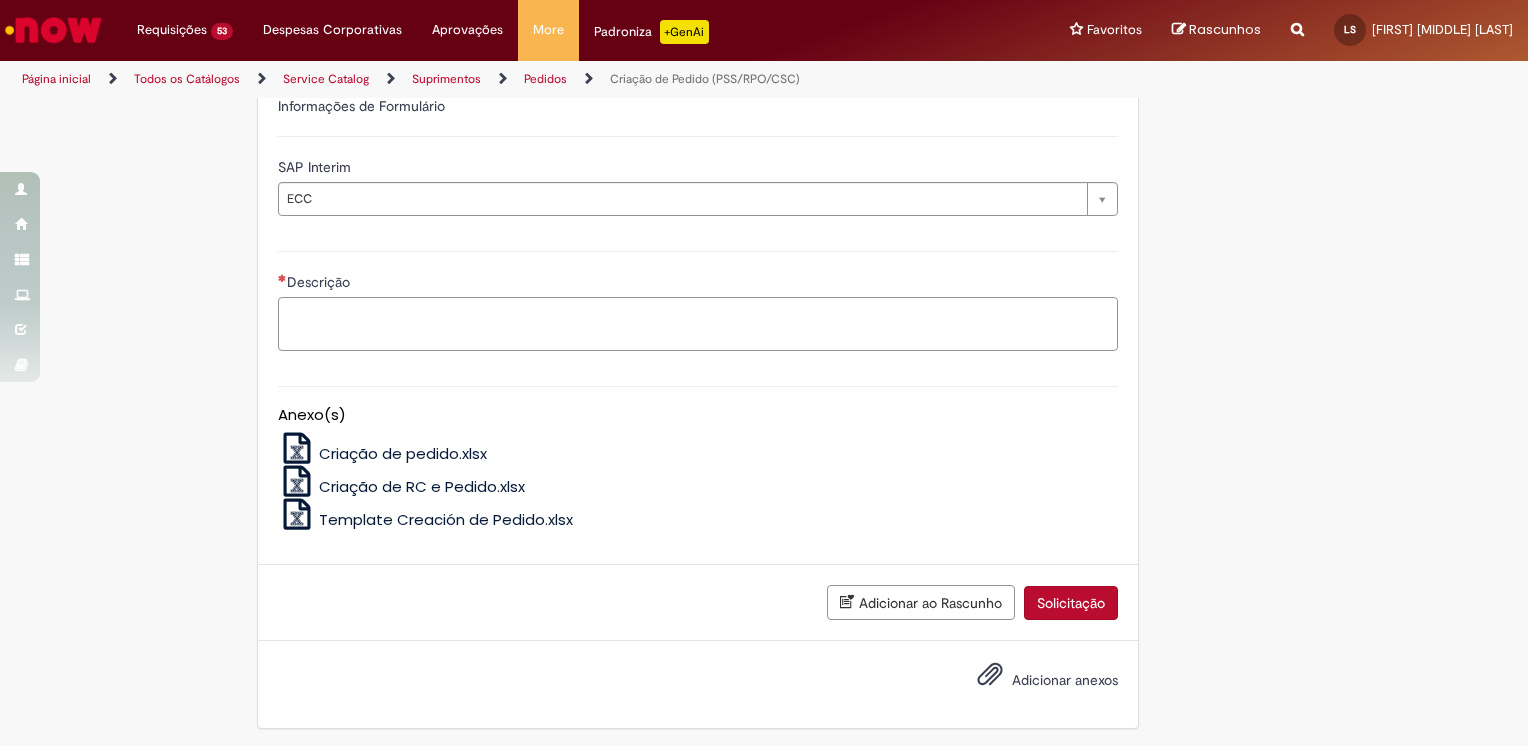 paste on "**********" 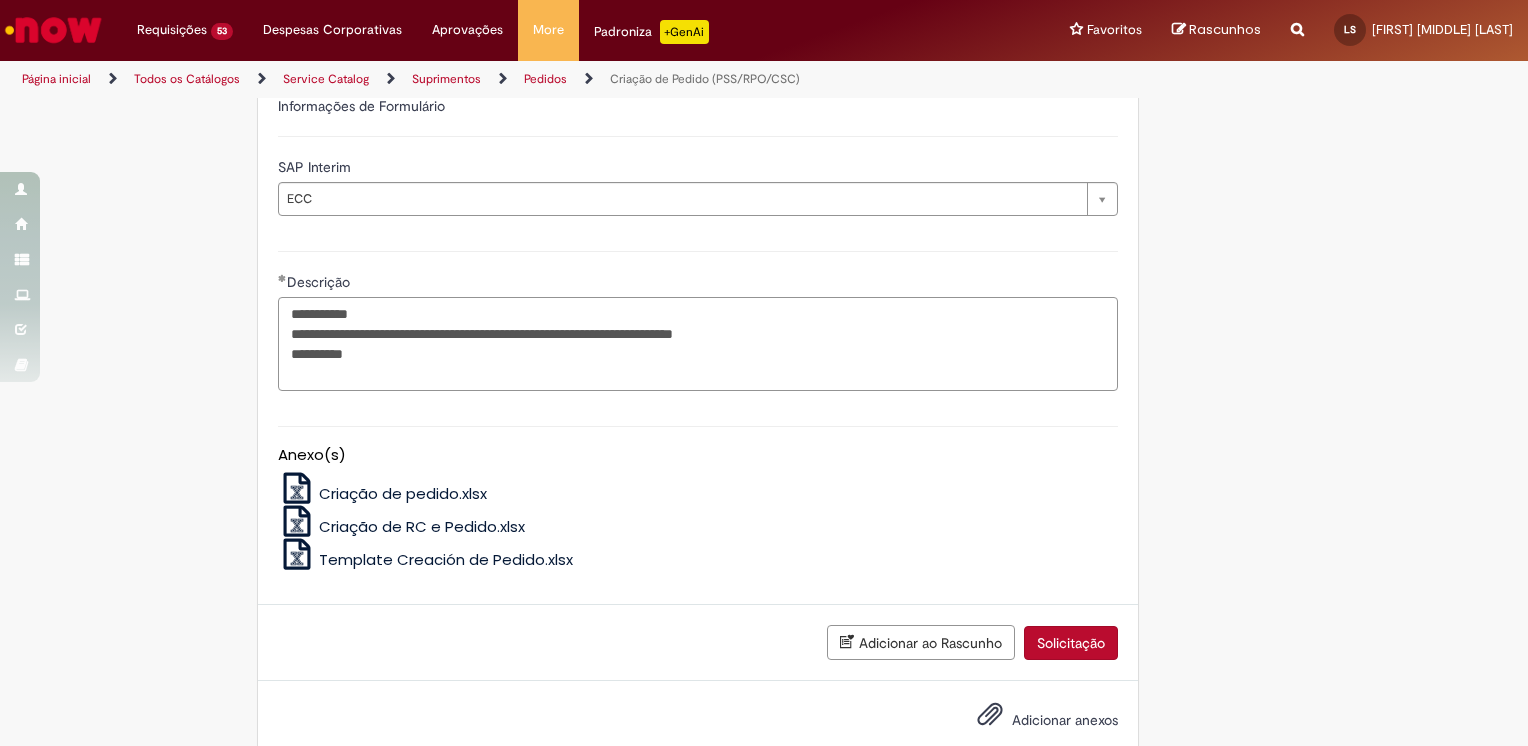 click on "**********" at bounding box center (698, 344) 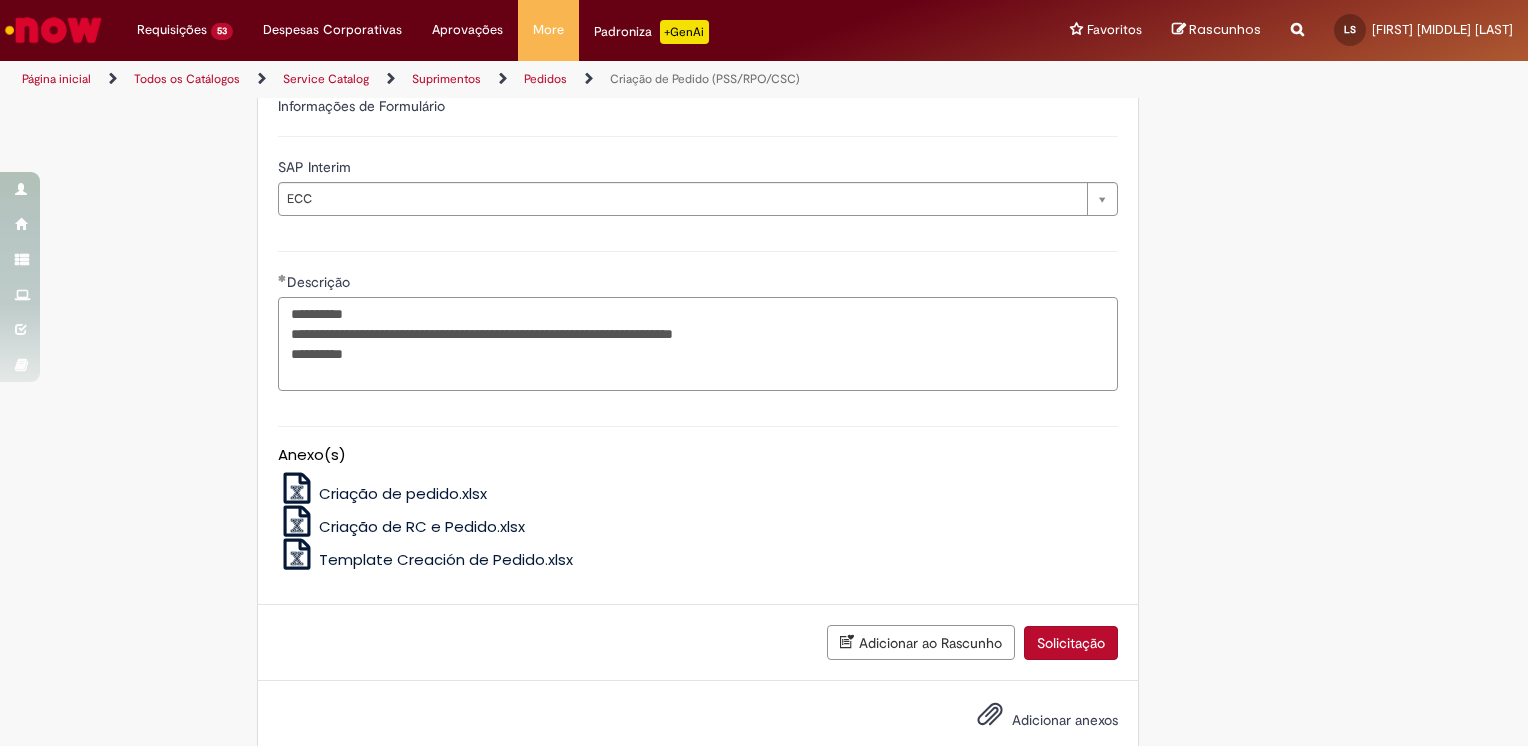click on "**********" at bounding box center [698, 344] 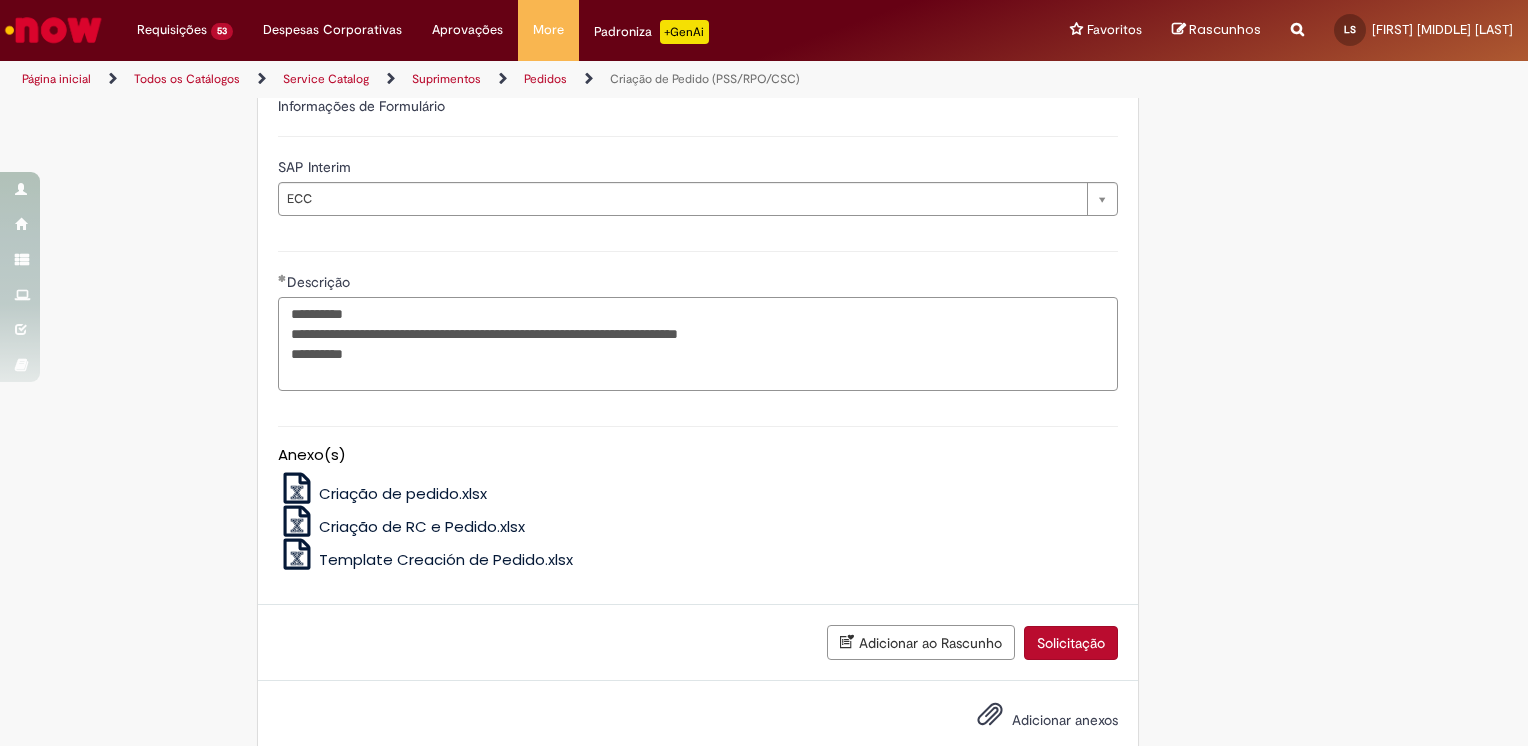 drag, startPoint x: 792, startPoint y: 330, endPoint x: 819, endPoint y: 321, distance: 28.460499 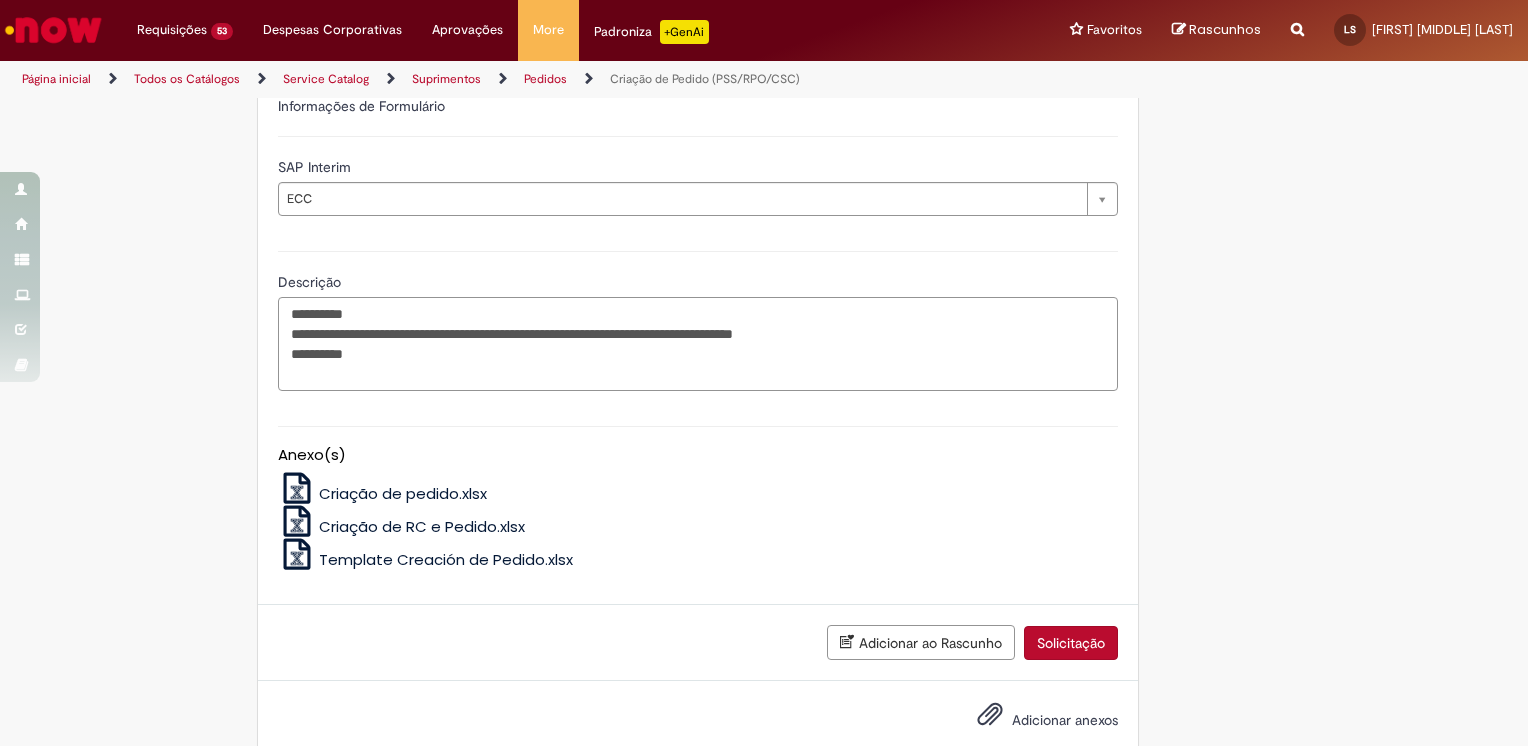 paste on "*********" 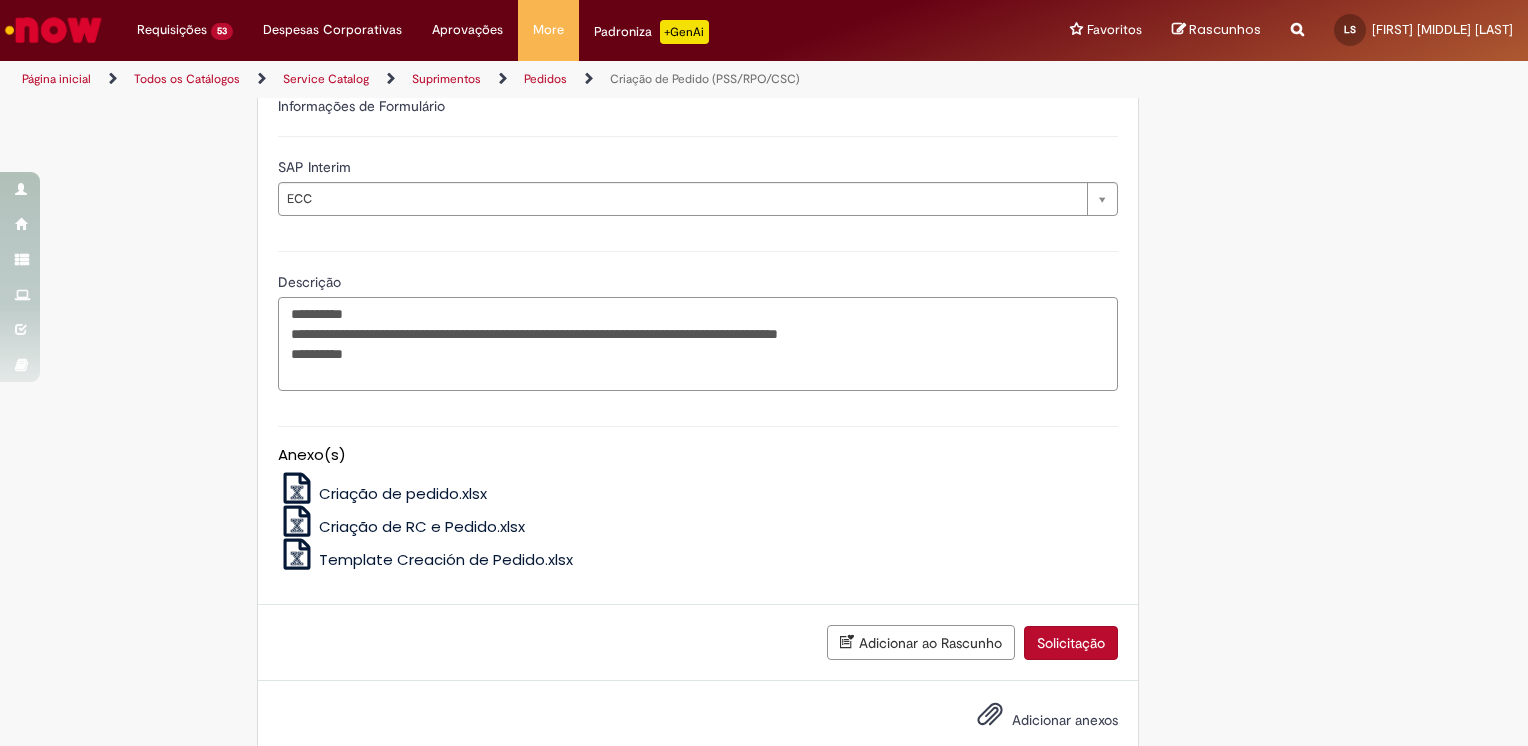 click on "**********" at bounding box center [698, 344] 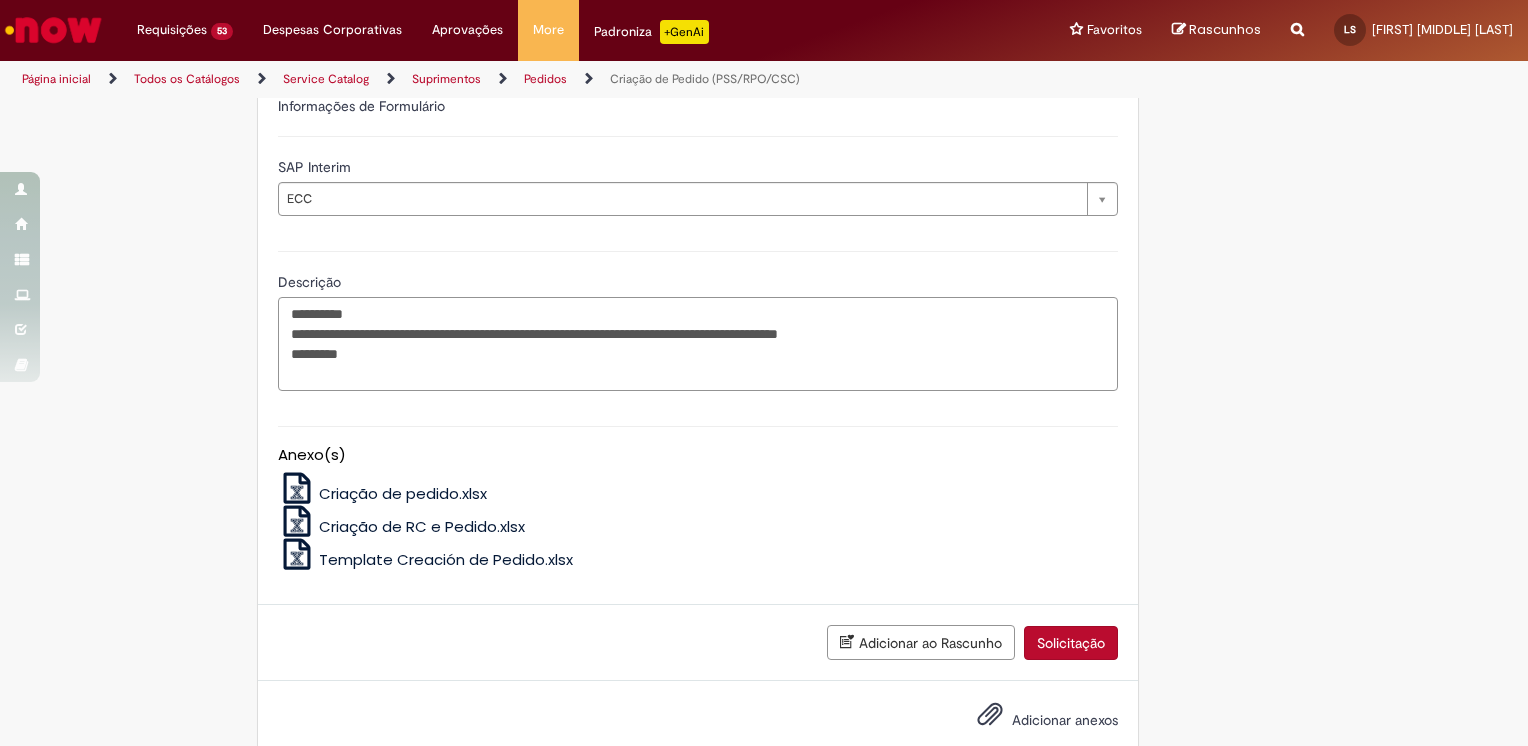 type on "**********" 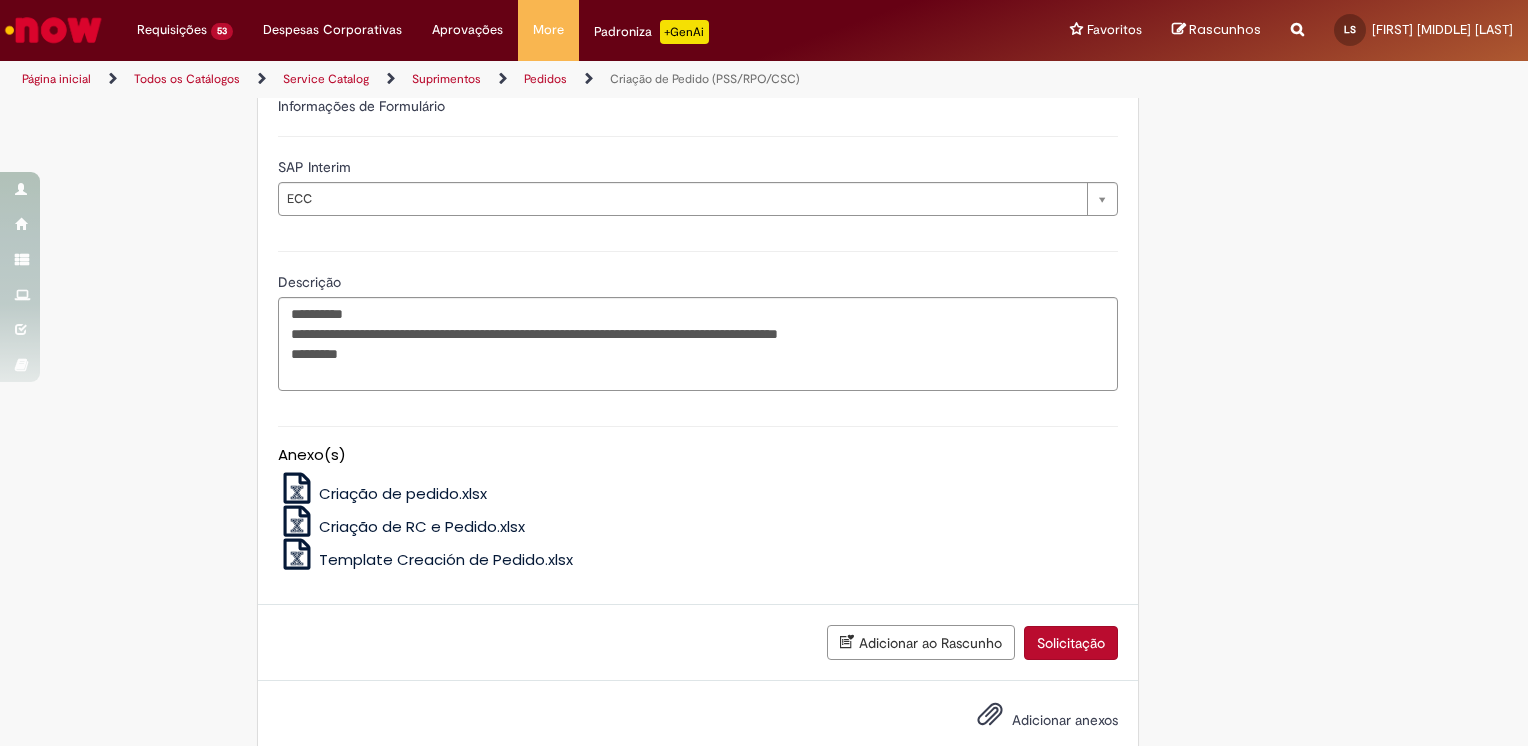 click on "Tire dúvidas com LupiAssist    +GenAI
Oi! Eu sou LupiAssist, uma Inteligência Artificial Generativa em constante aprendizado   Meu conteúdo é monitorado para trazer uma melhor experiência
Dúvidas comuns:
Só mais um instante, estou consultando nossas bases de conhecimento  e escrevendo a melhor resposta pra você!
Title
Lorem ipsum dolor sit amet    Fazer uma nova pergunta
Gerei esta resposta utilizando IA Generativa em conjunto com os nossos padrões. Em caso de divergência, os documentos oficiais prevalecerão.
Saiba mais em:
Ou ligue para:
E aí, te ajudei?
Sim, obrigado!" at bounding box center (764, -34) 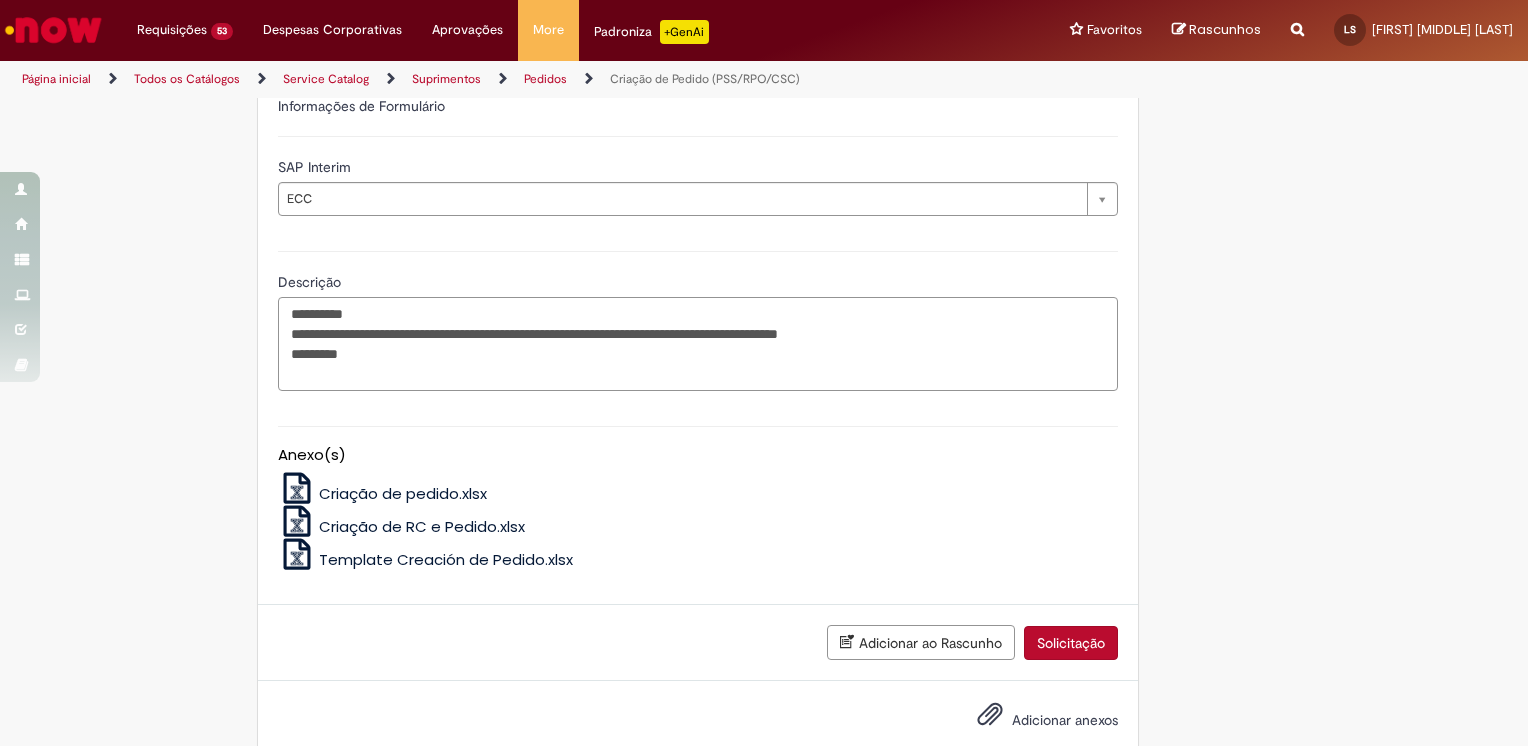 click on "**********" at bounding box center (698, 344) 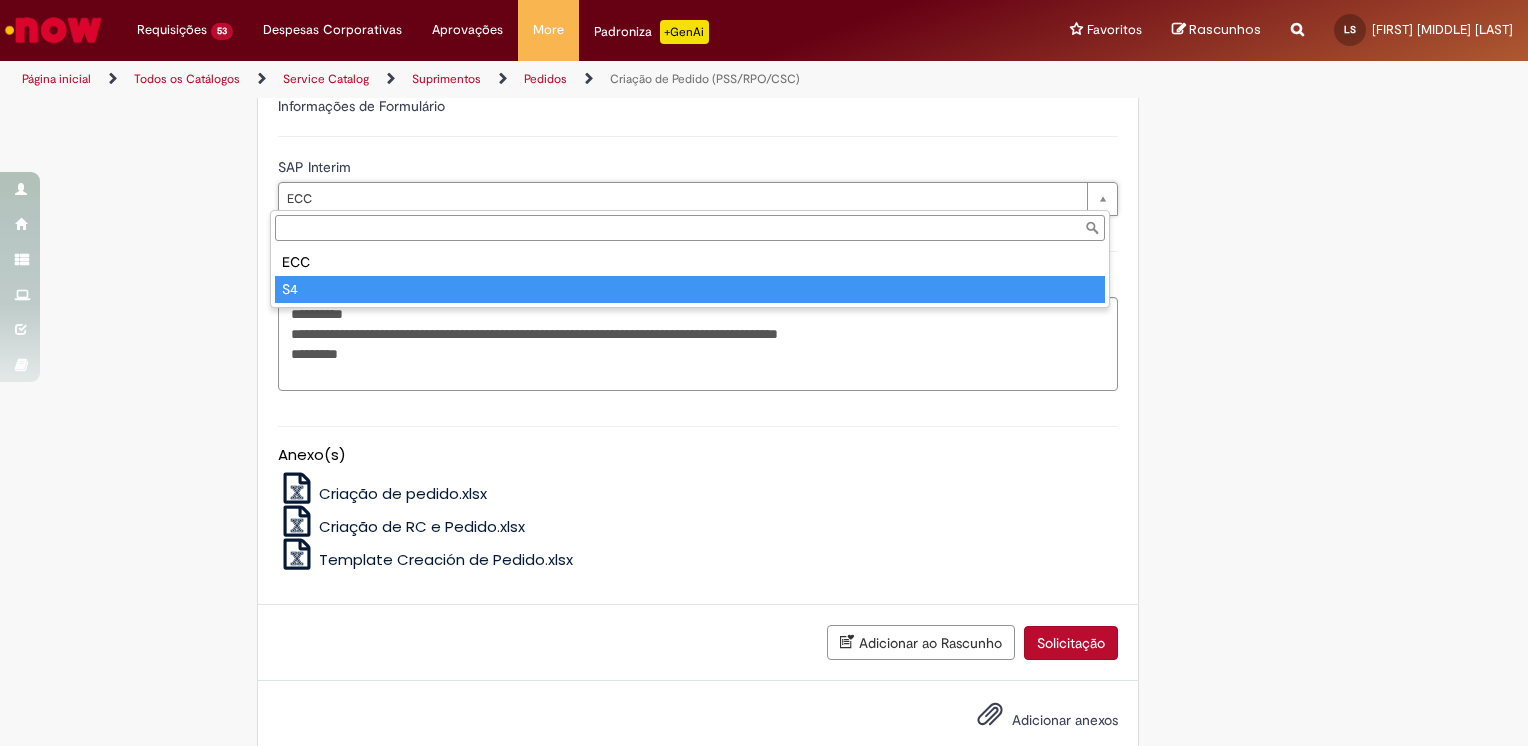 type on "**" 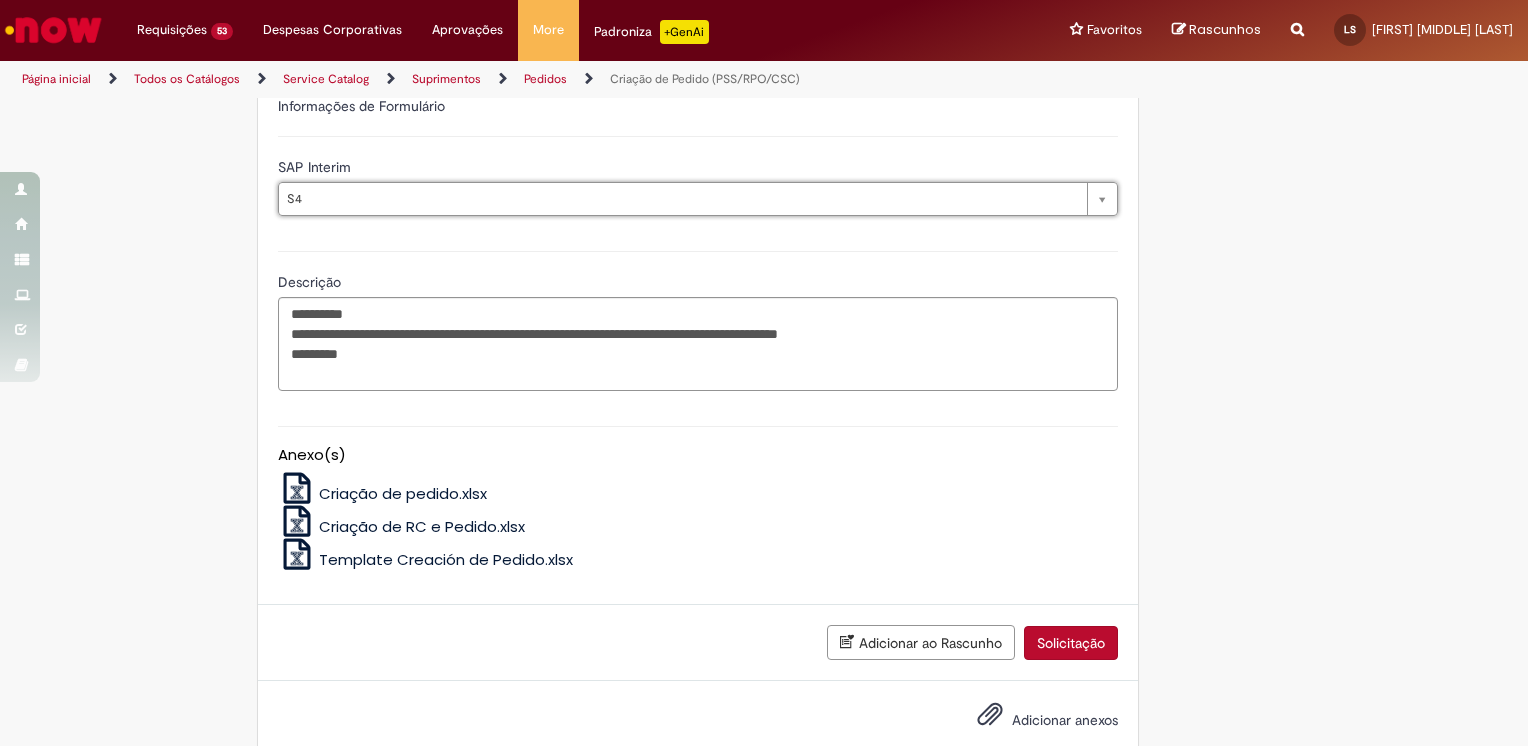 scroll, scrollTop: 0, scrollLeft: 16, axis: horizontal 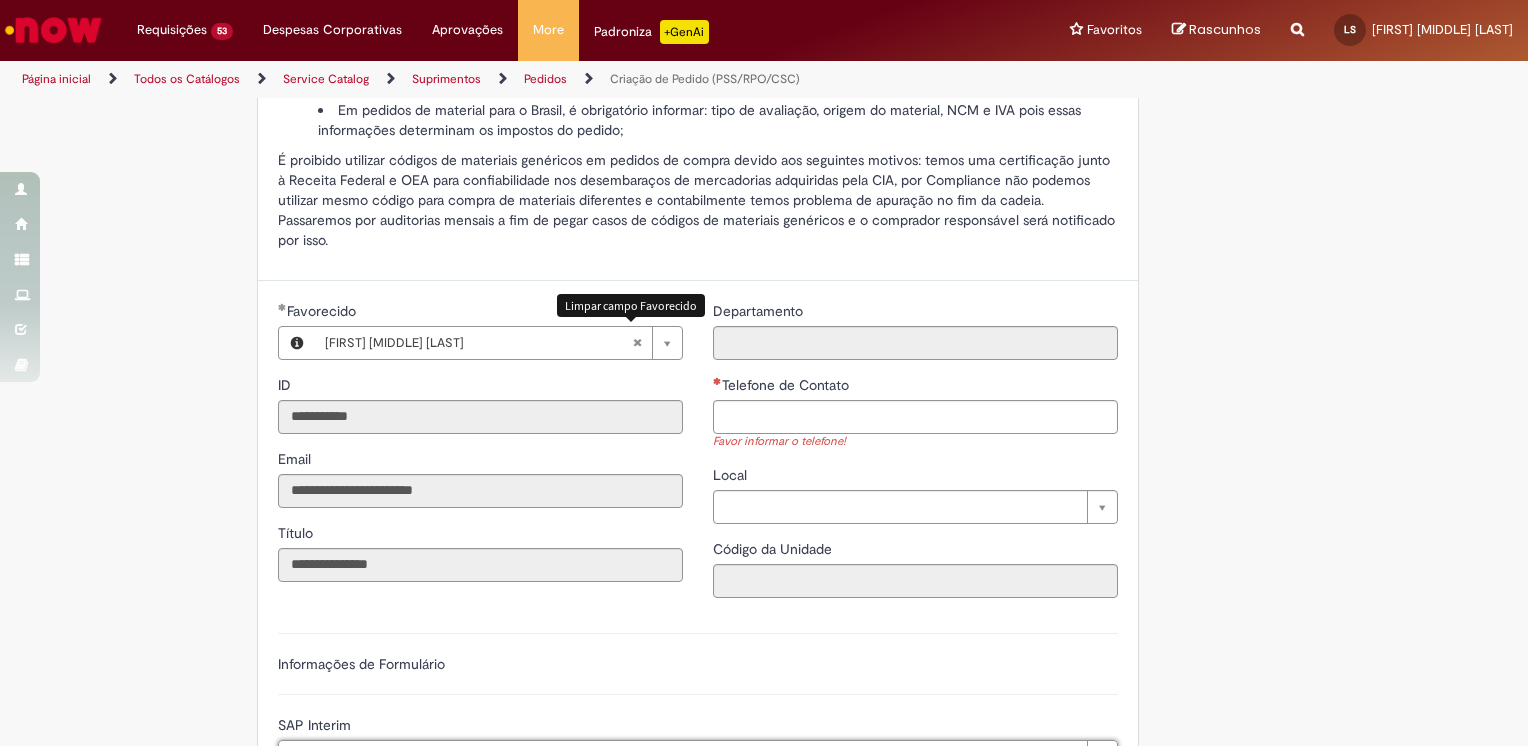 click at bounding box center [637, 343] 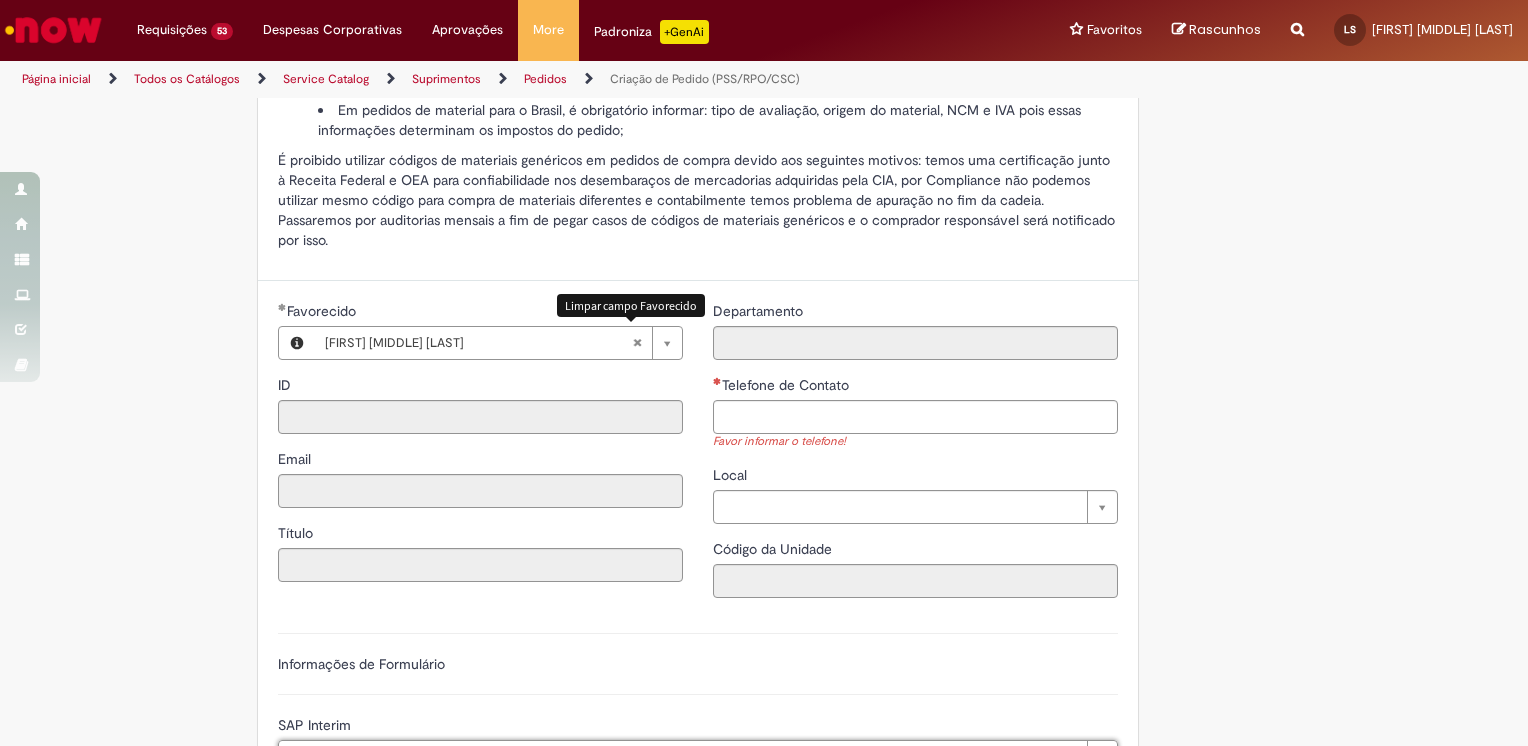 scroll, scrollTop: 0, scrollLeft: 0, axis: both 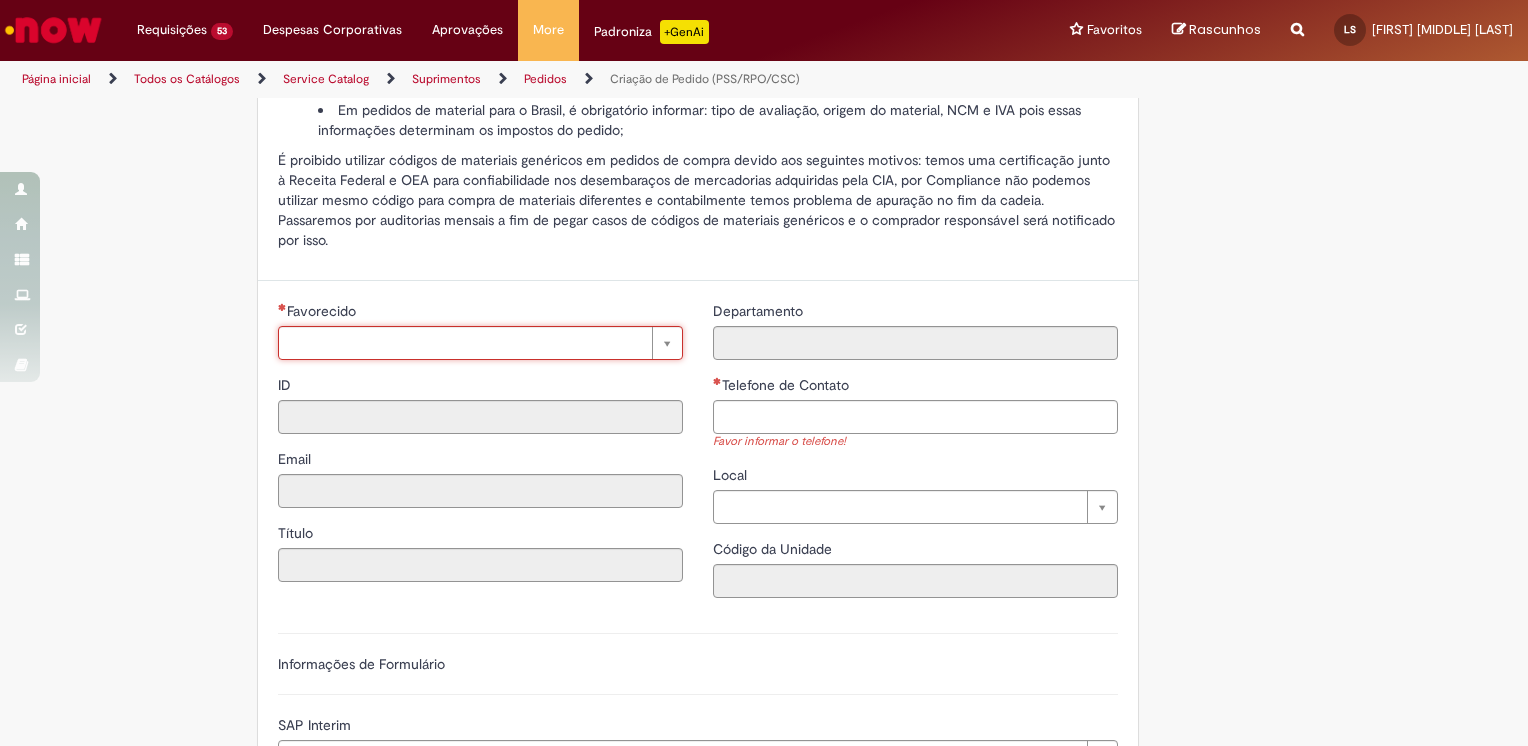 type on "*" 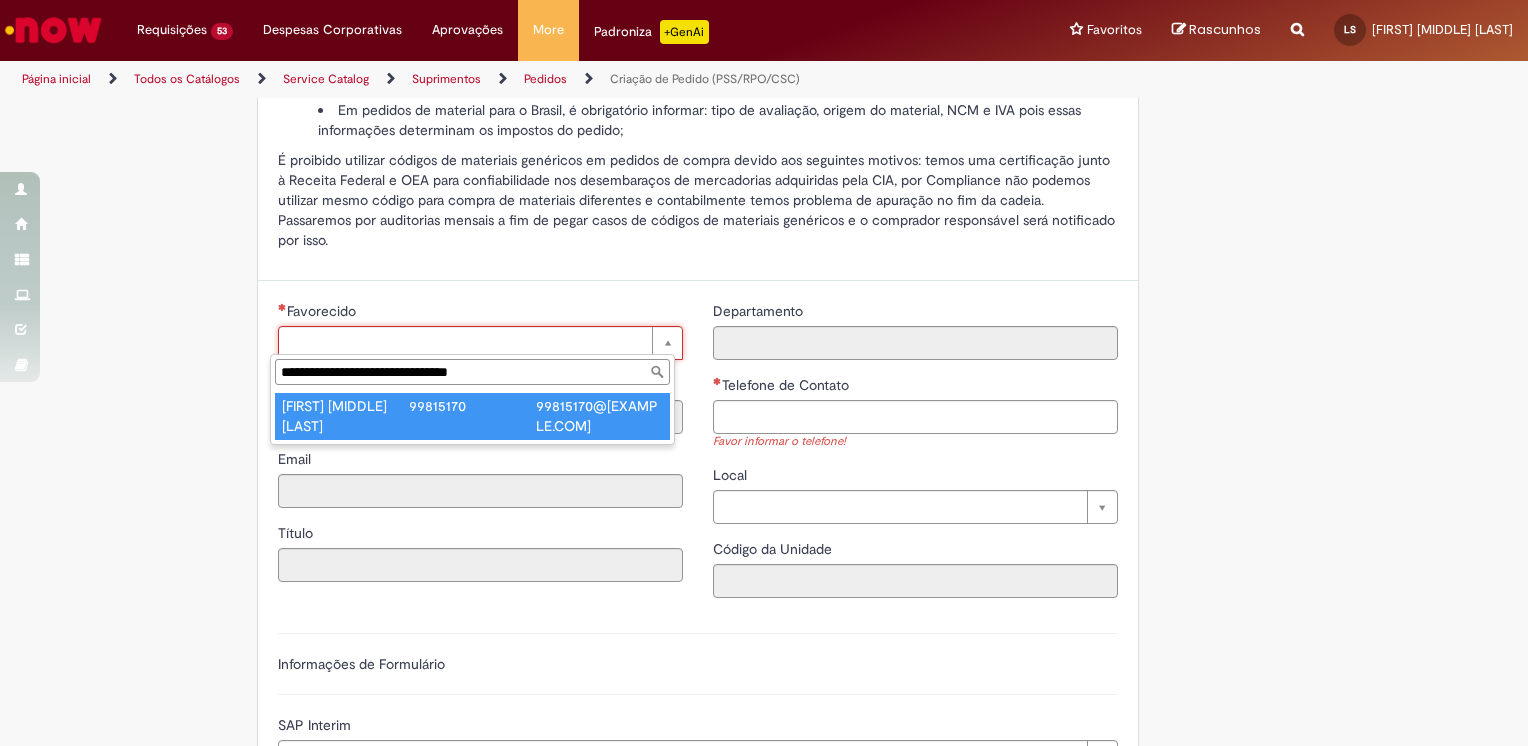 type on "**********" 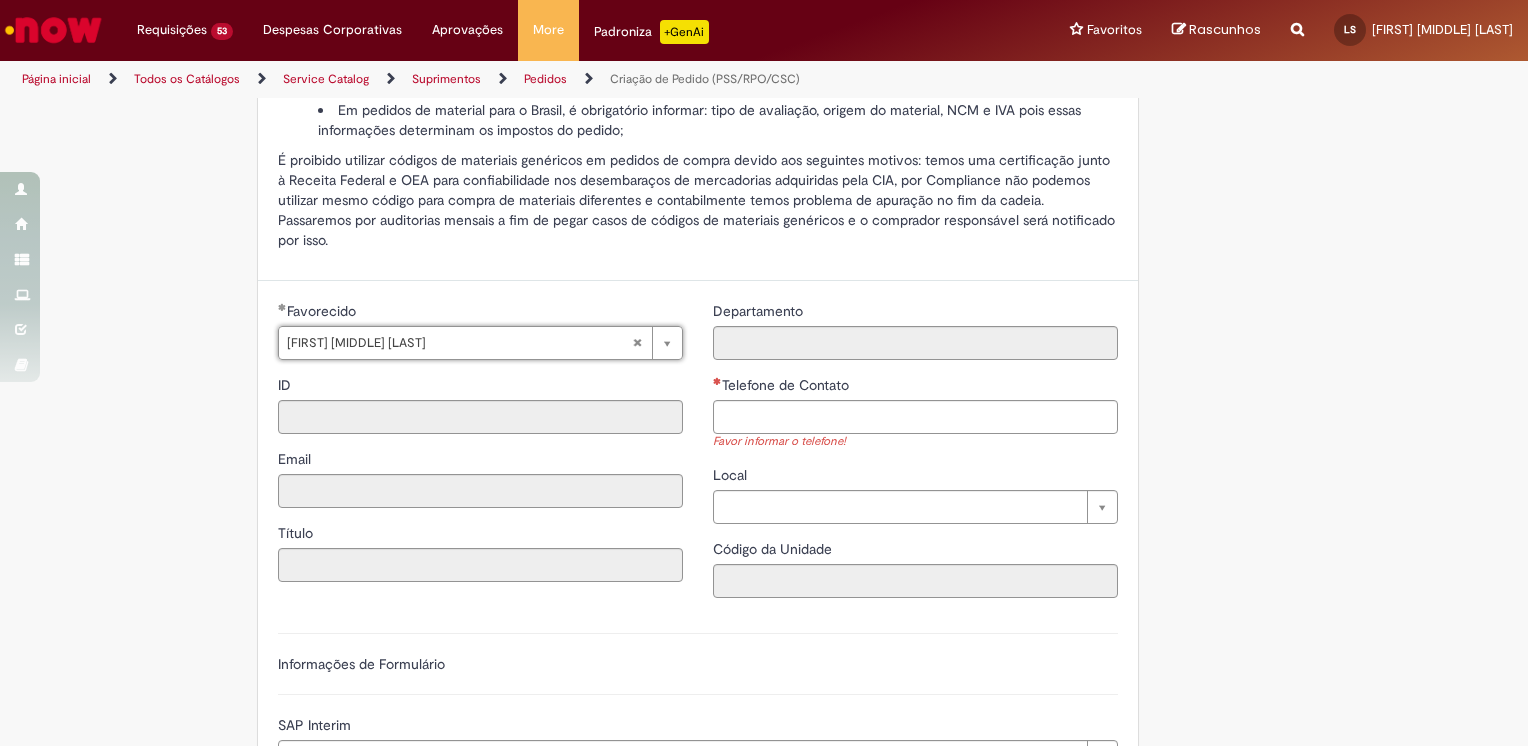 type on "********" 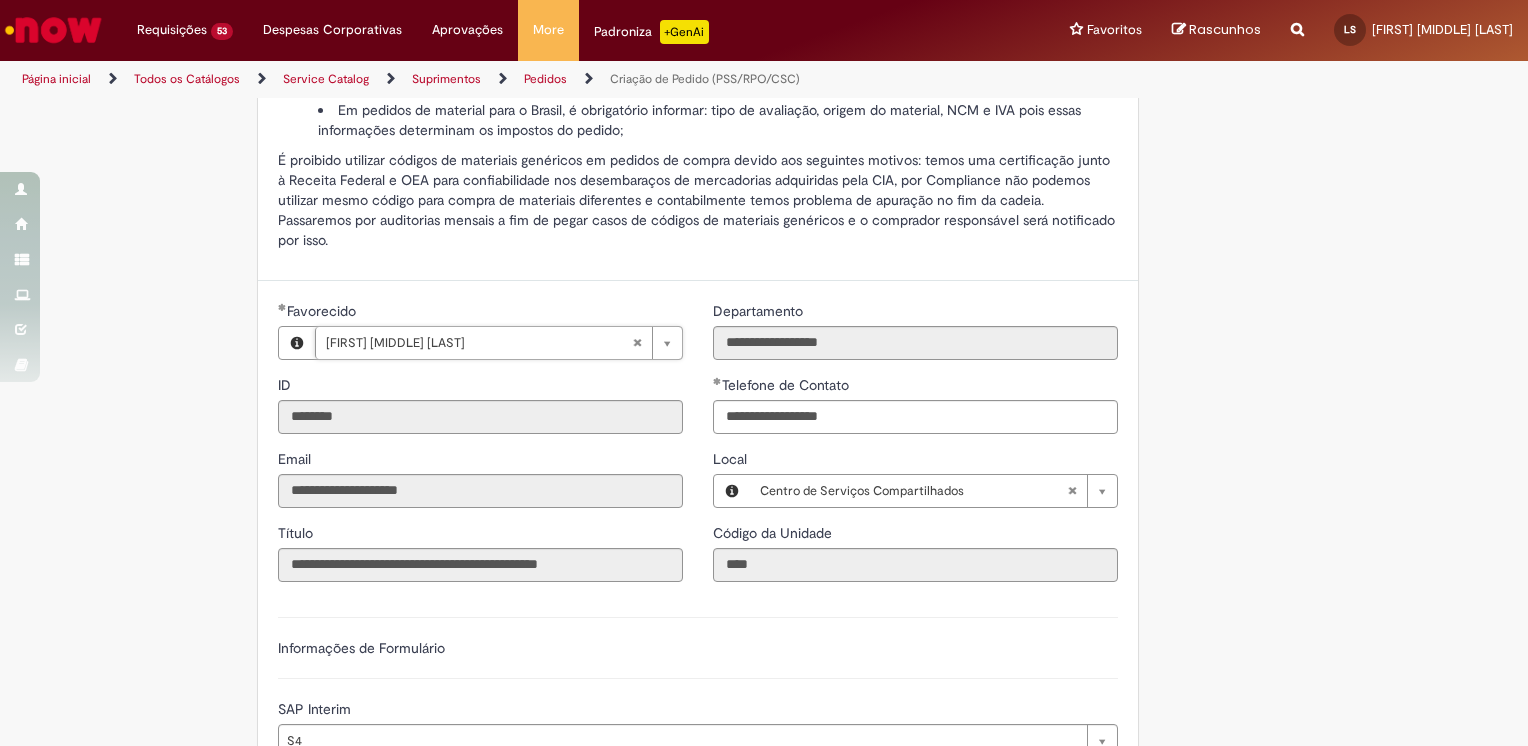 type on "**********" 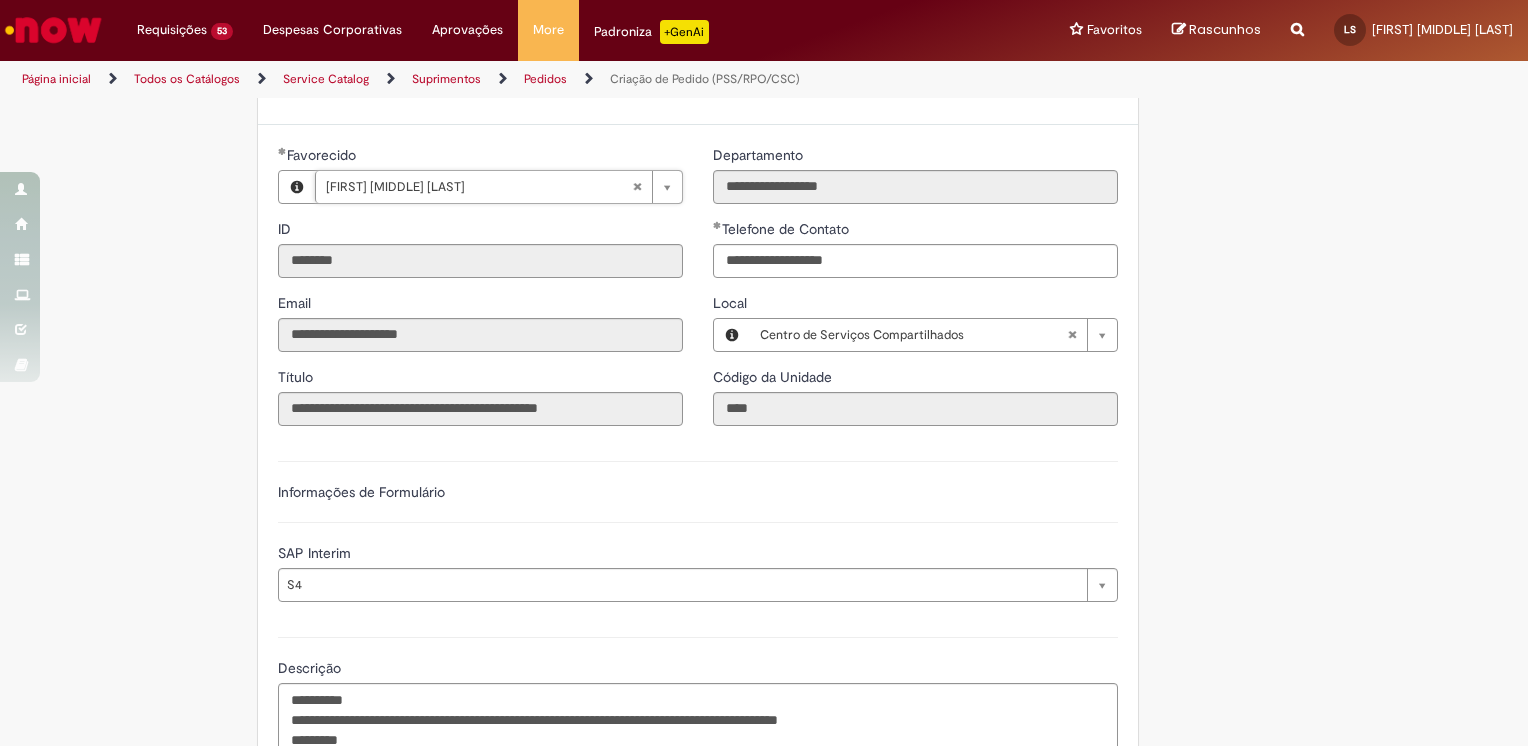 scroll, scrollTop: 600, scrollLeft: 0, axis: vertical 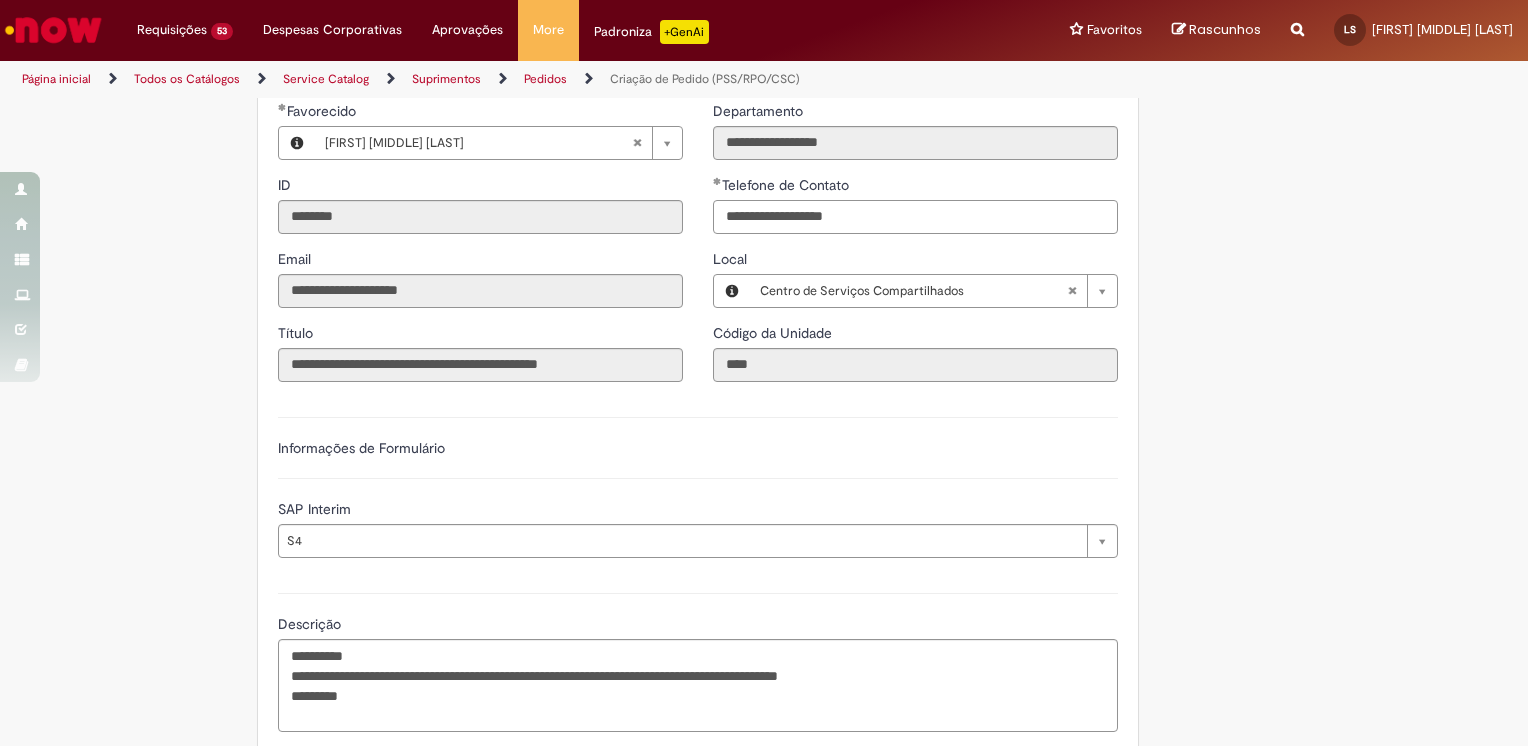 drag, startPoint x: 889, startPoint y: 216, endPoint x: 696, endPoint y: 217, distance: 193.0026 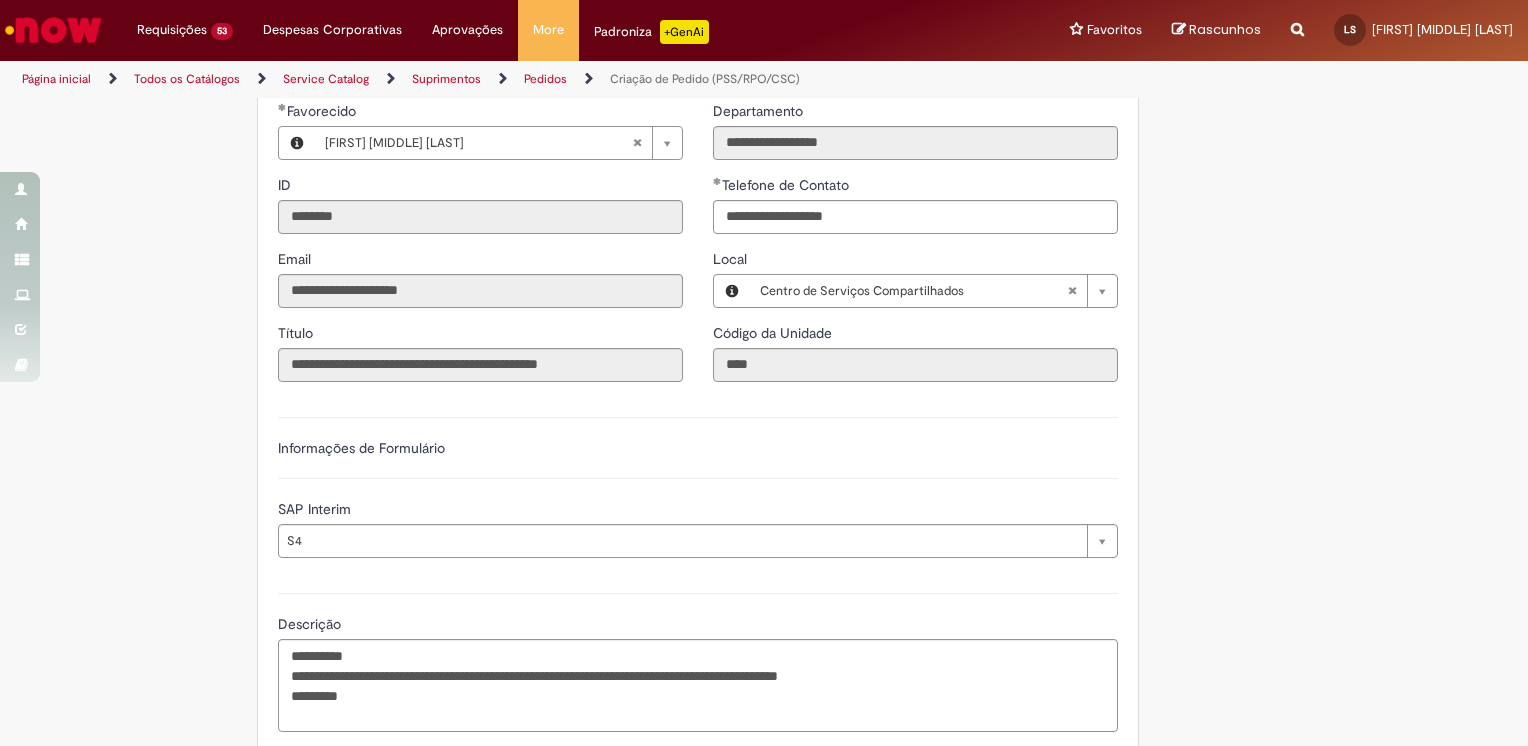 click on "Obrigatório anexar um dos templates disponíveis.
Adicionar a Favoritos
Criação de Pedido (PSS/RPO/CSC)
Chamado para criação de pedido de utilização exclusiva do time de Suprimentos PSS, RPO e CSC.
Chamado para criação de pedido de utilização exclusiva do time de Suprimentos PSS, RPO e CSC.
O chamado é tratado de maneira automática por um robô, portanto é extremamente importante o preenchimento correto dos templates para garantir que a demanda será tratada da melhor forma possível. Seguem alguns pontos de atenção:
Para criação de pedido com RC já criada, por favor preencher o template corretamente conforme itens da RC, lembrando que os itens da RC estão no formato 10, 20, 30 e não 1, 2, 3. Em caso de dúvidas, favor consultar a RC no SAP (transação ME53N ou ME52N);
Country Code ** Favorecido     ID" at bounding box center (764, 315) 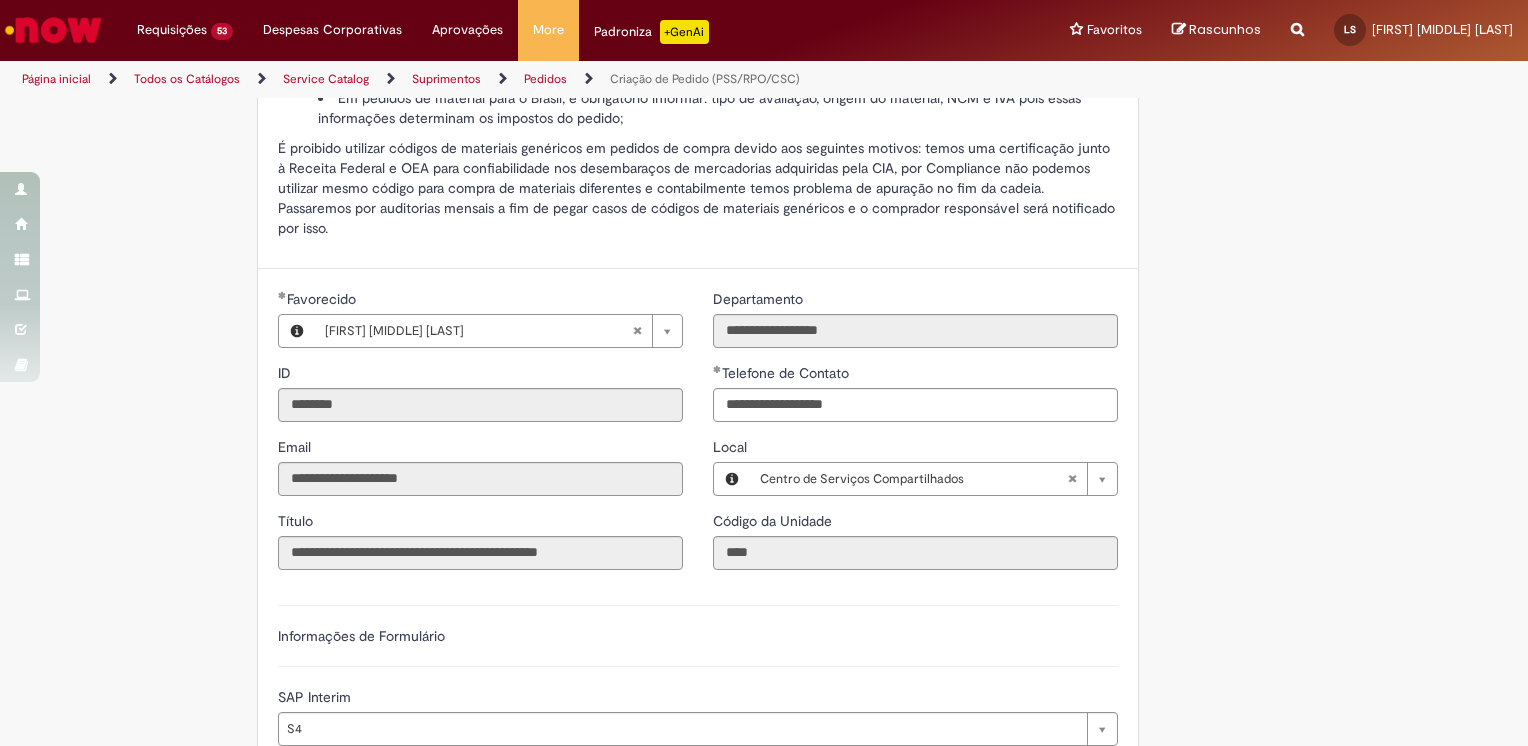 scroll, scrollTop: 400, scrollLeft: 0, axis: vertical 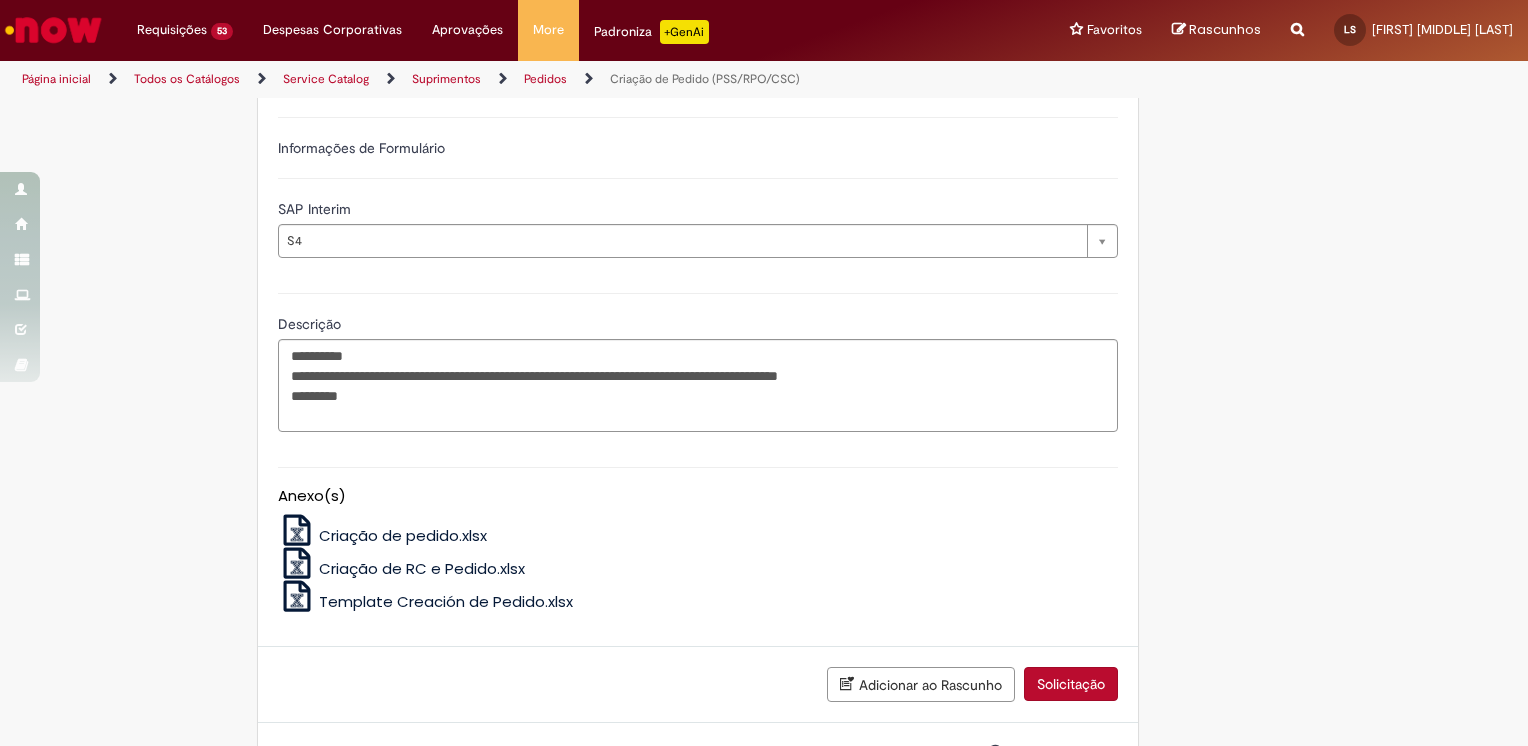 click on "Obrigatório anexar um dos templates disponíveis.
Adicionar a Favoritos
Criação de Pedido (PSS/RPO/CSC)
Chamado para criação de pedido de utilização exclusiva do time de Suprimentos PSS, RPO e CSC.
Chamado para criação de pedido de utilização exclusiva do time de Suprimentos PSS, RPO e CSC.
O chamado é tratado de maneira automática por um robô, portanto é extremamente importante o preenchimento correto dos templates para garantir que a demanda será tratada da melhor forma possível. Seguem alguns pontos de atenção:
Para criação de pedido com RC já criada, por favor preencher o template corretamente conforme itens da RC, lembrando que os itens da RC estão no formato 10, 20, 30 e não 1, 2, 3. Em caso de dúvidas, favor consultar a RC no SAP (transação ME53N ou ME52N);
Country Code ** Favorecido     ID" at bounding box center [764, 15] 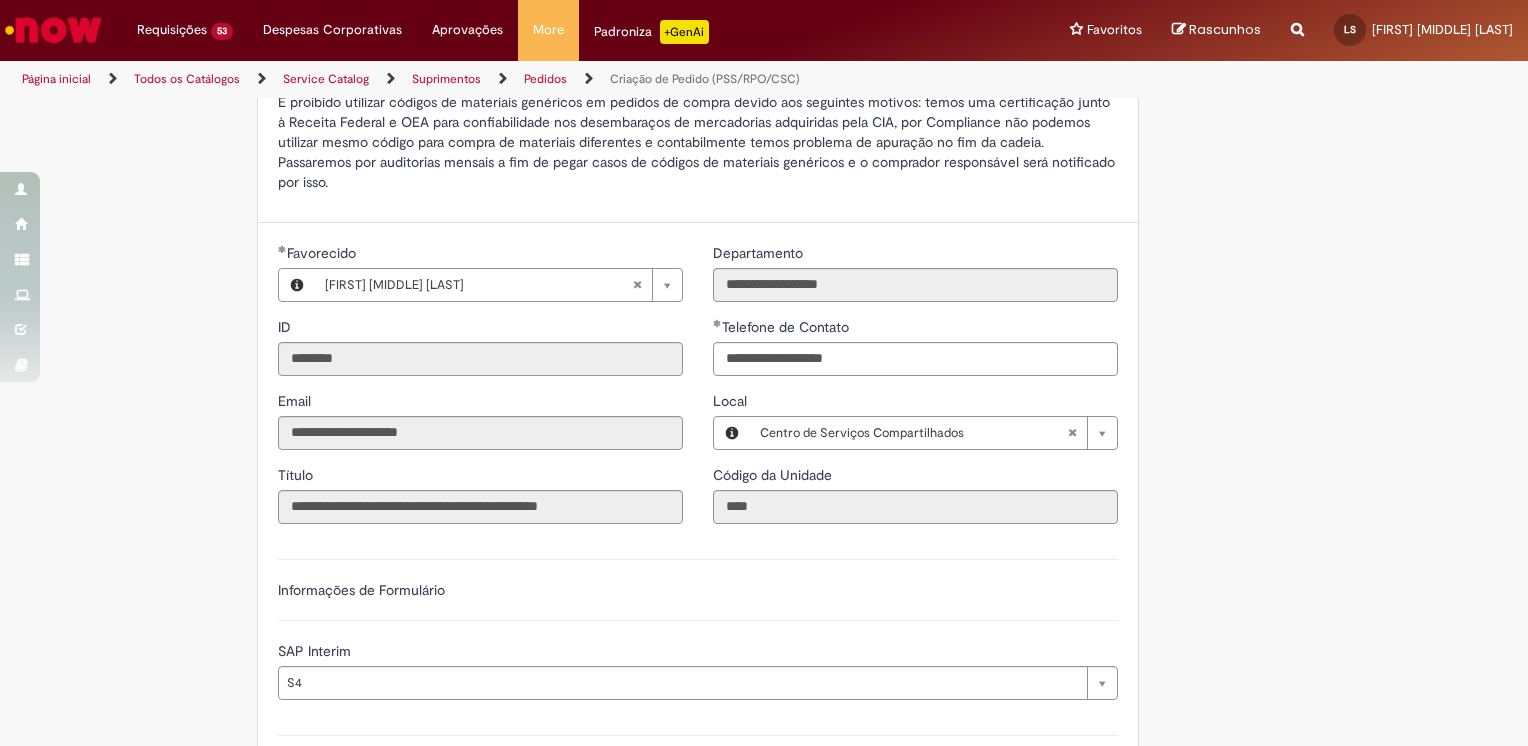 scroll, scrollTop: 500, scrollLeft: 0, axis: vertical 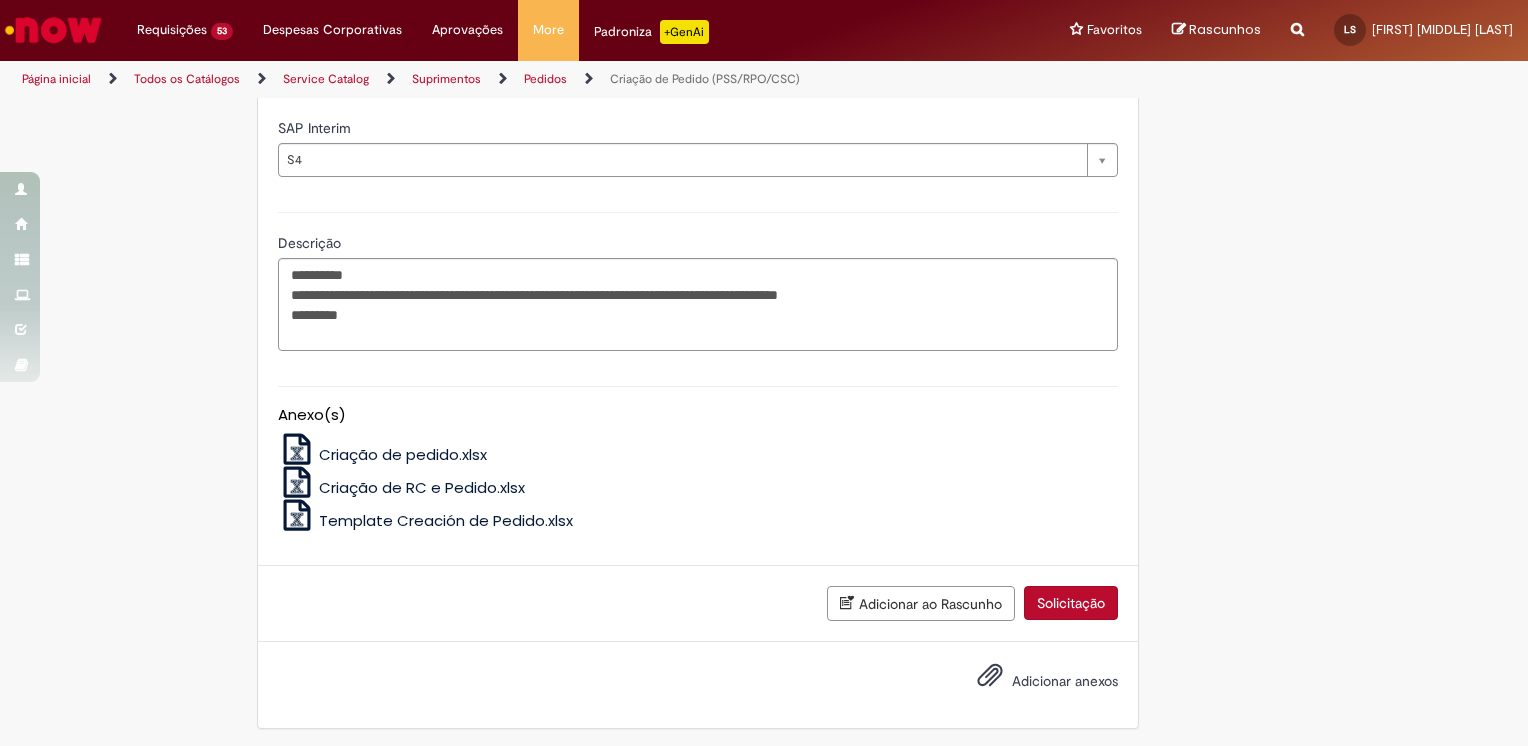 click on "Adicionar anexos" at bounding box center [1065, 681] 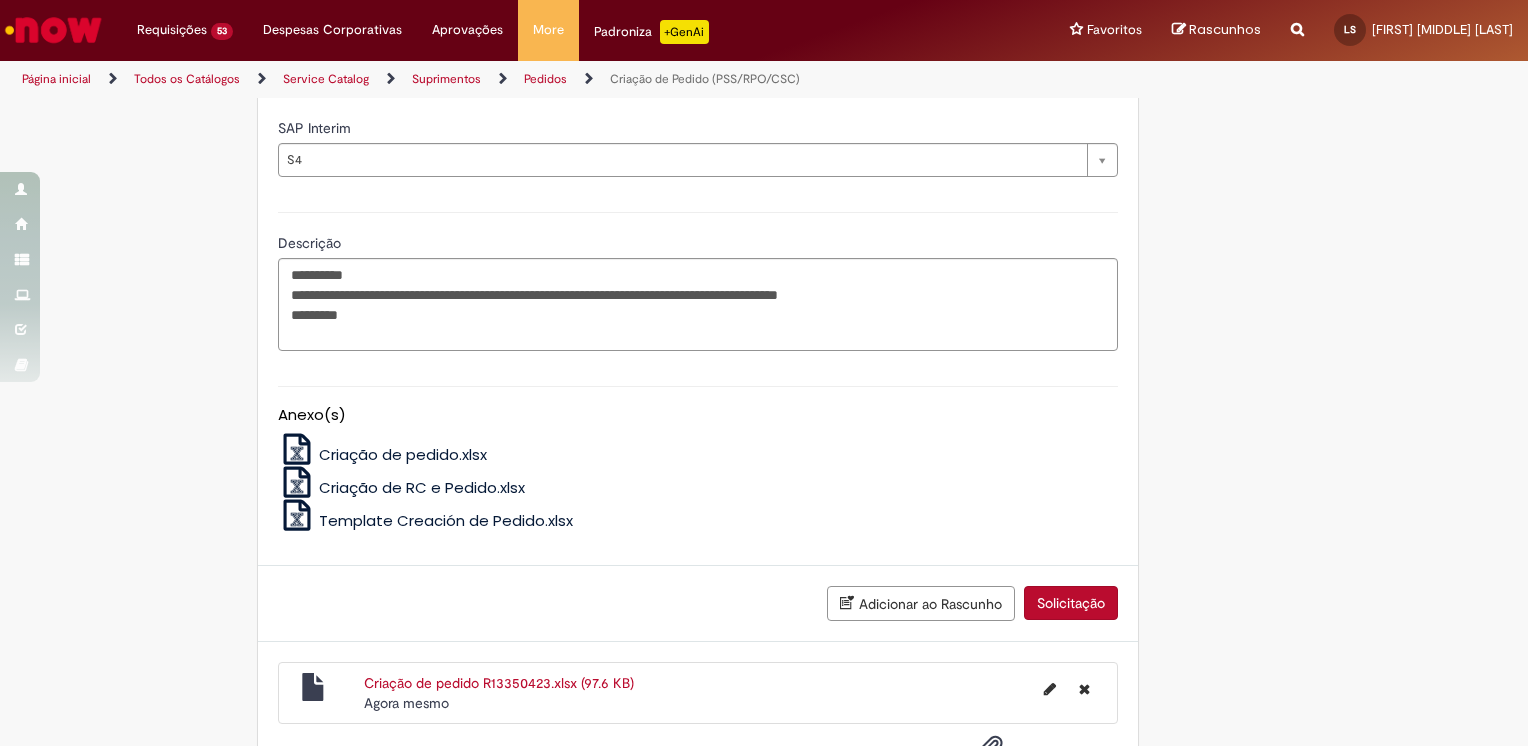 click on "Solicitação" at bounding box center (1071, 603) 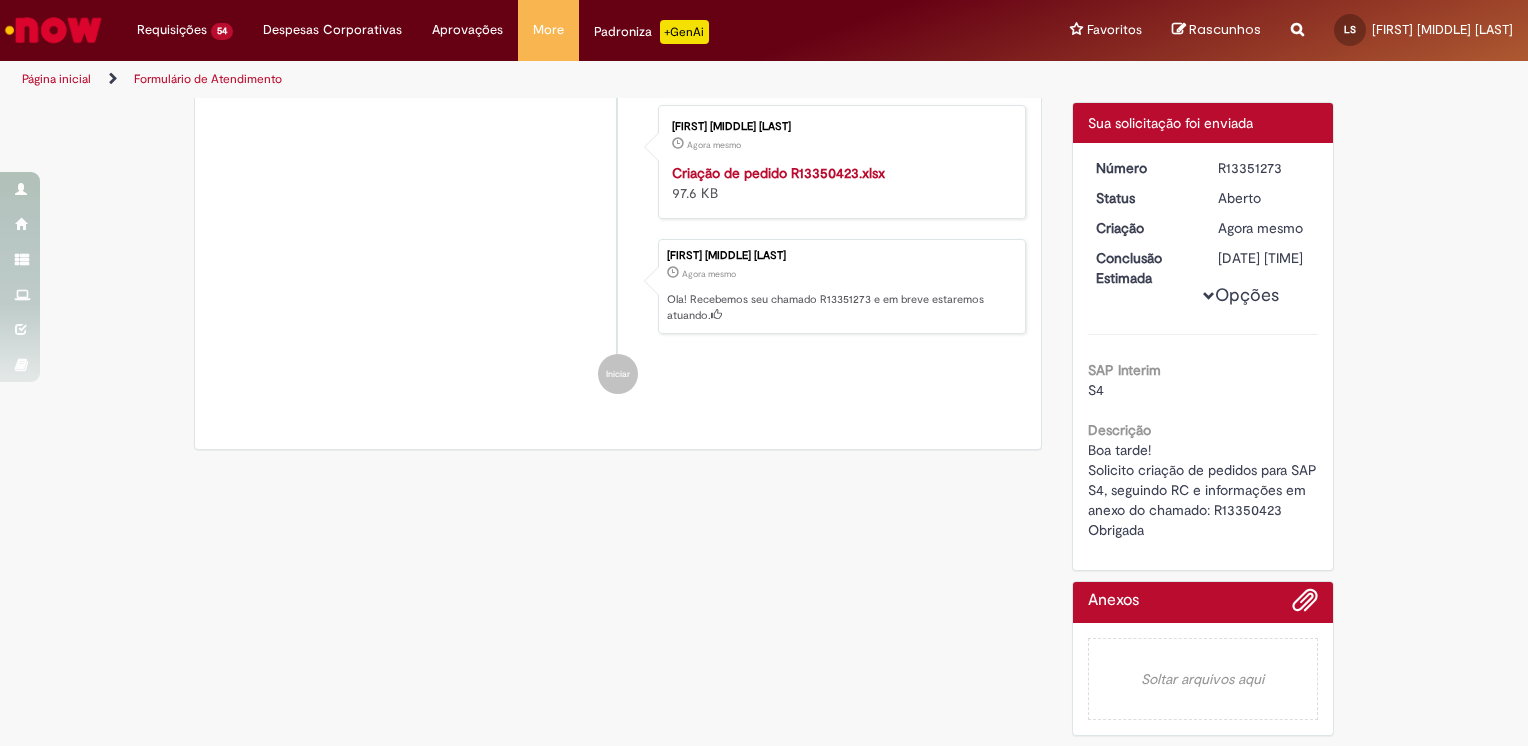 scroll, scrollTop: 0, scrollLeft: 0, axis: both 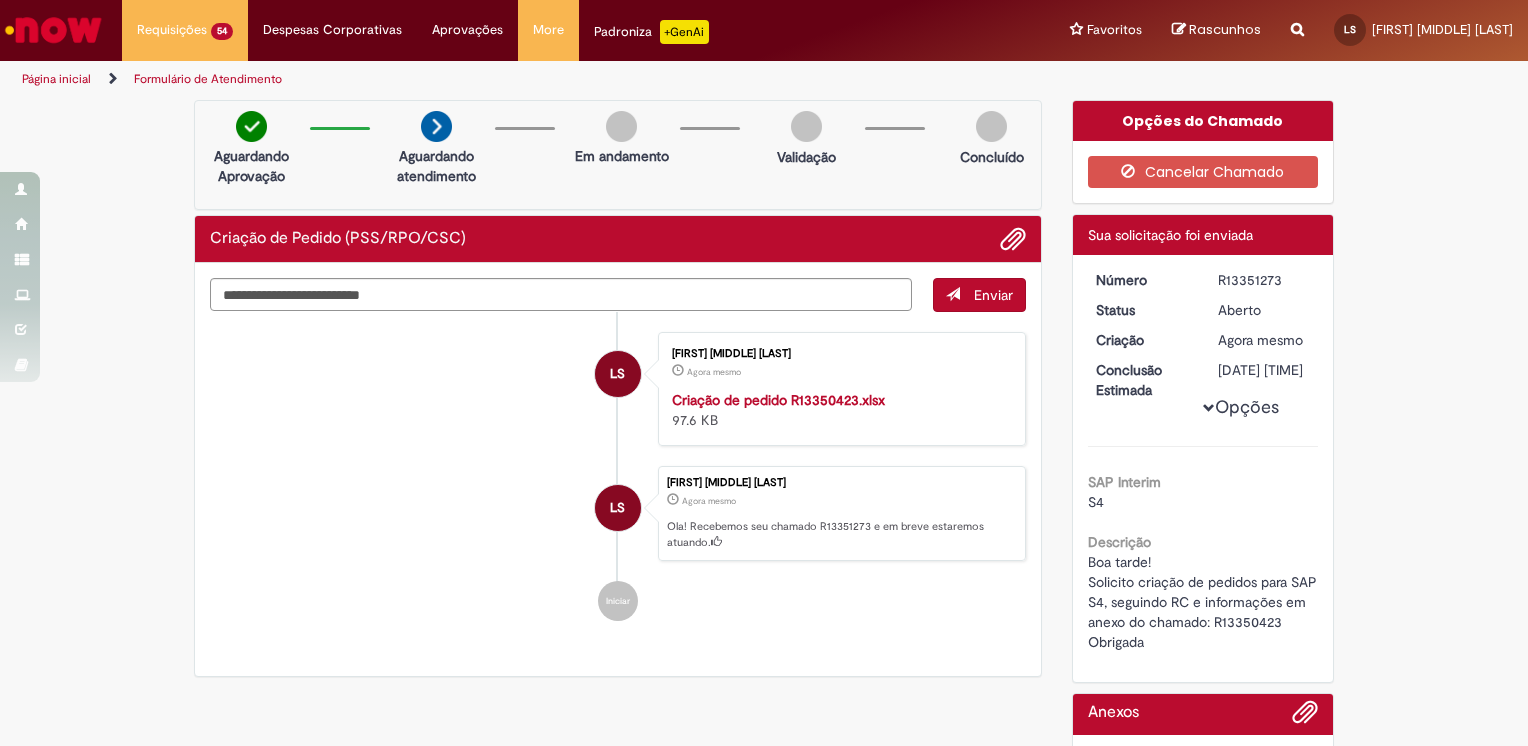 drag, startPoint x: 1272, startPoint y: 278, endPoint x: 1213, endPoint y: 276, distance: 59.03389 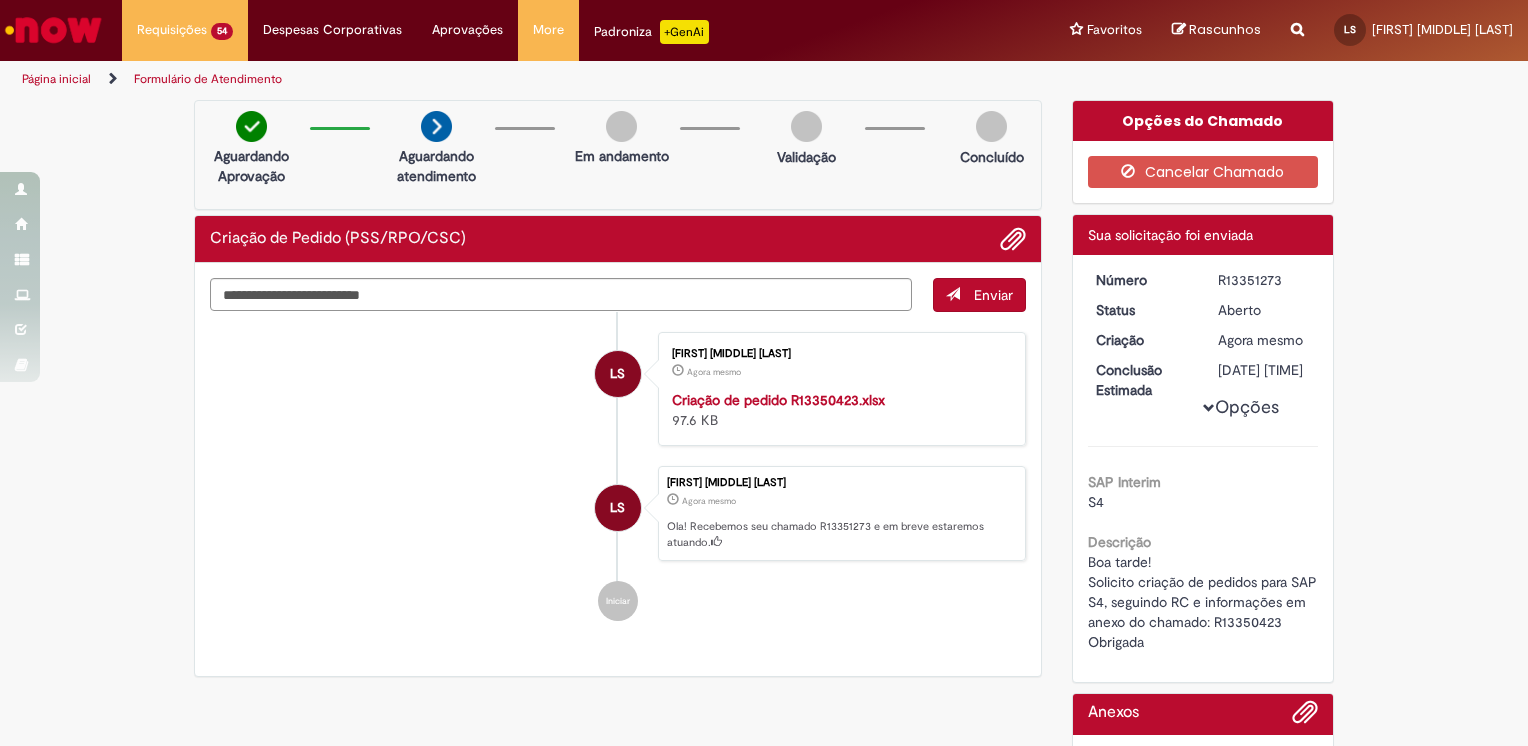 copy on "R13351273" 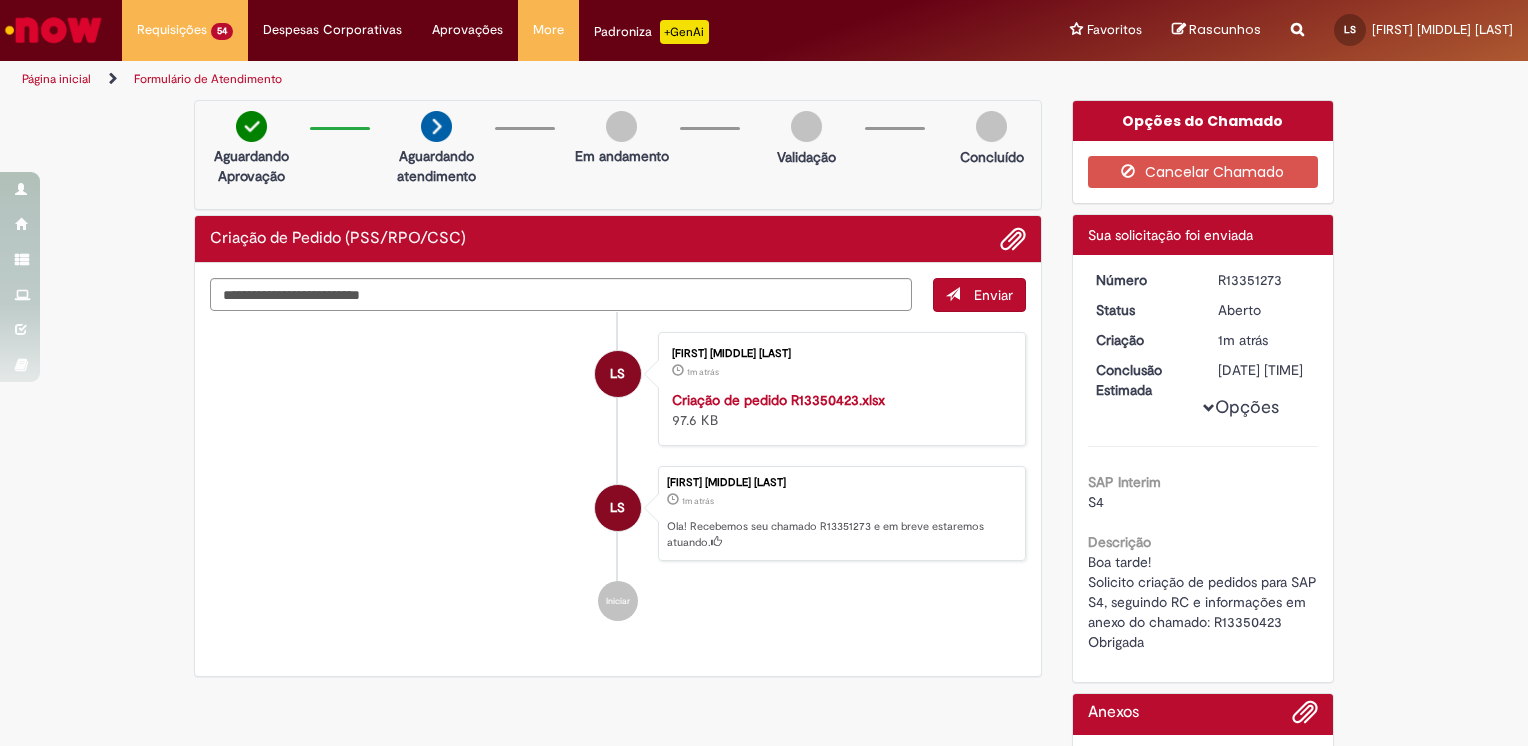 copy on "R13351273" 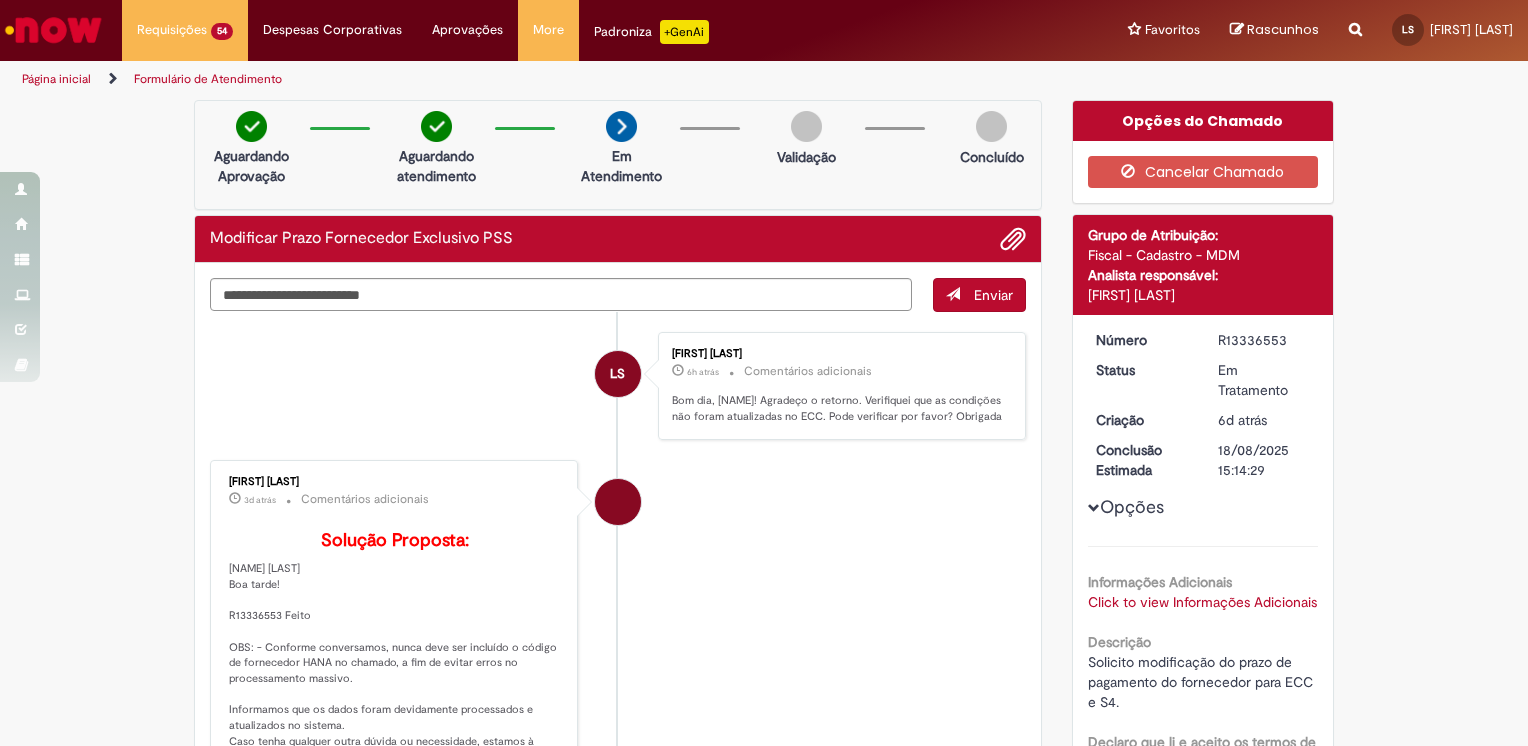 scroll, scrollTop: 0, scrollLeft: 0, axis: both 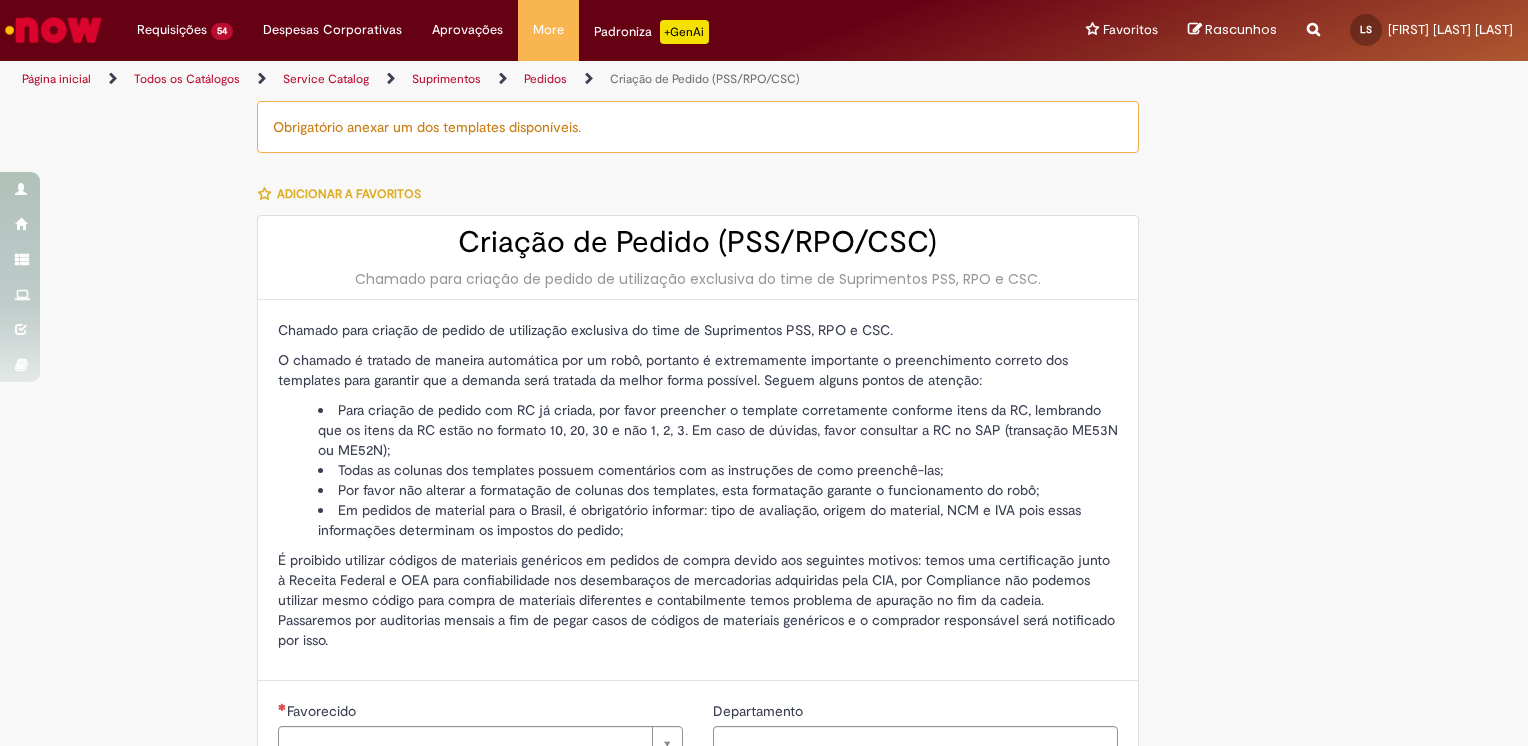 type on "**********" 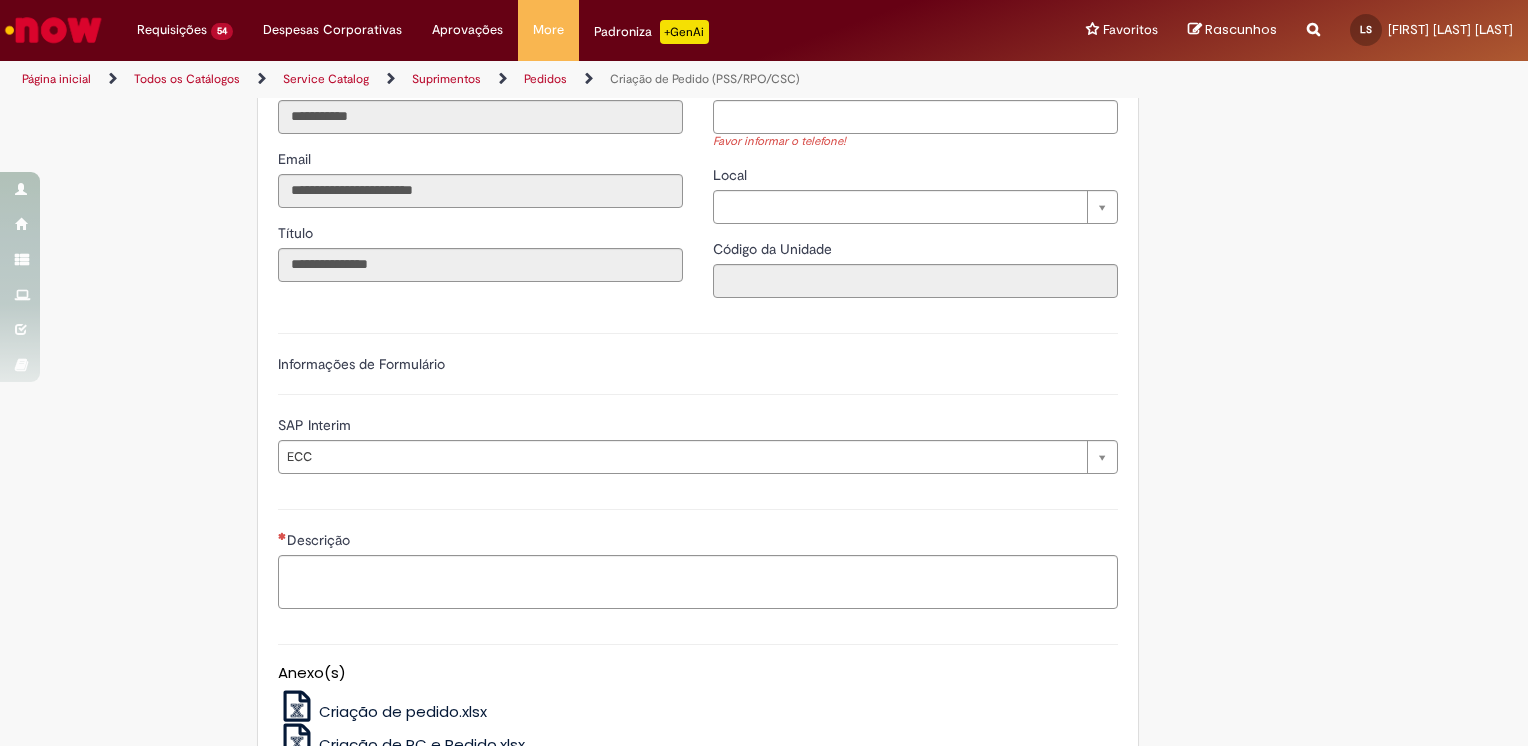 scroll, scrollTop: 958, scrollLeft: 0, axis: vertical 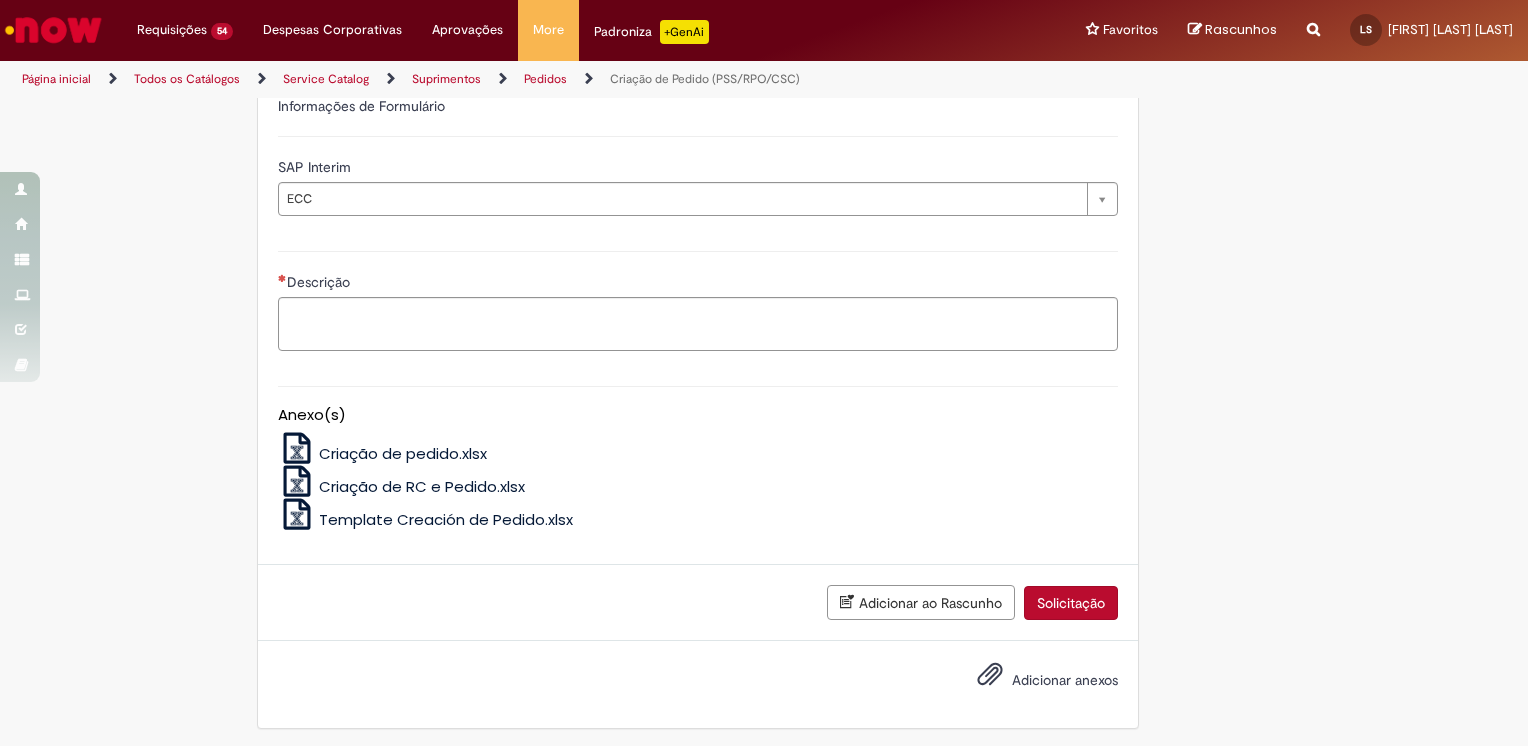 click on "Criação de pedido.xlsx" at bounding box center [403, 453] 